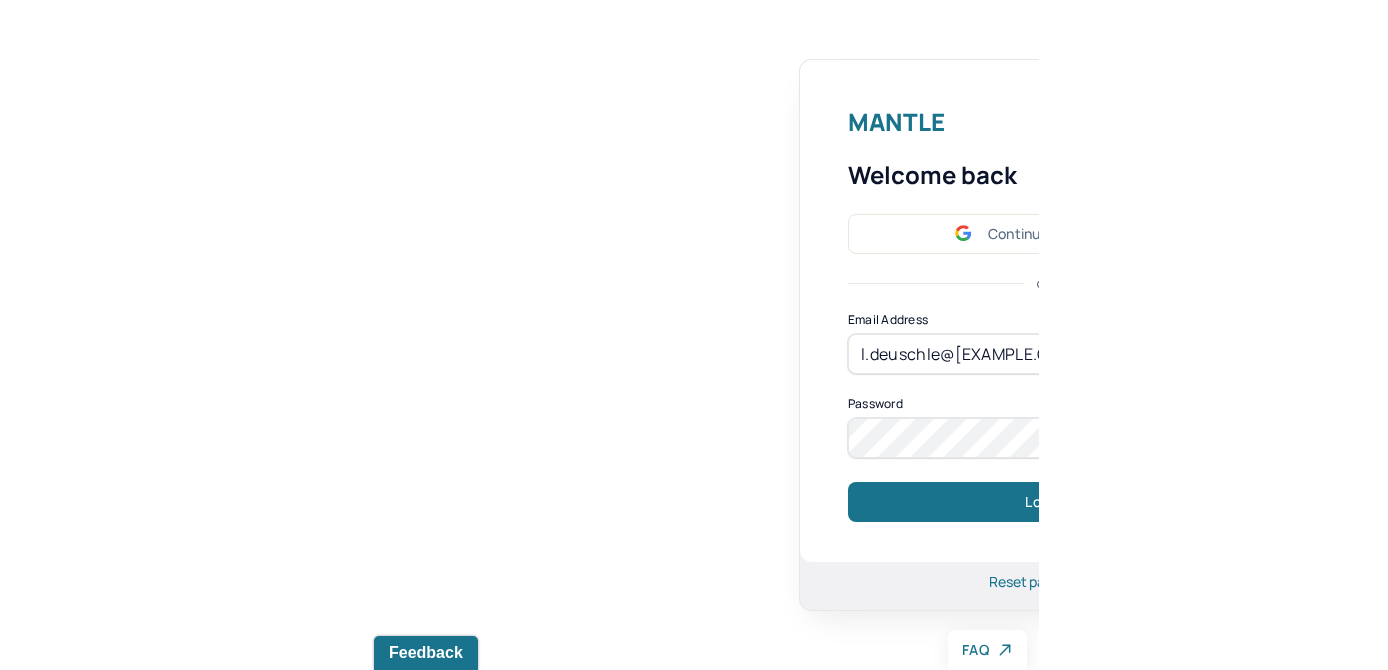 scroll, scrollTop: 0, scrollLeft: 0, axis: both 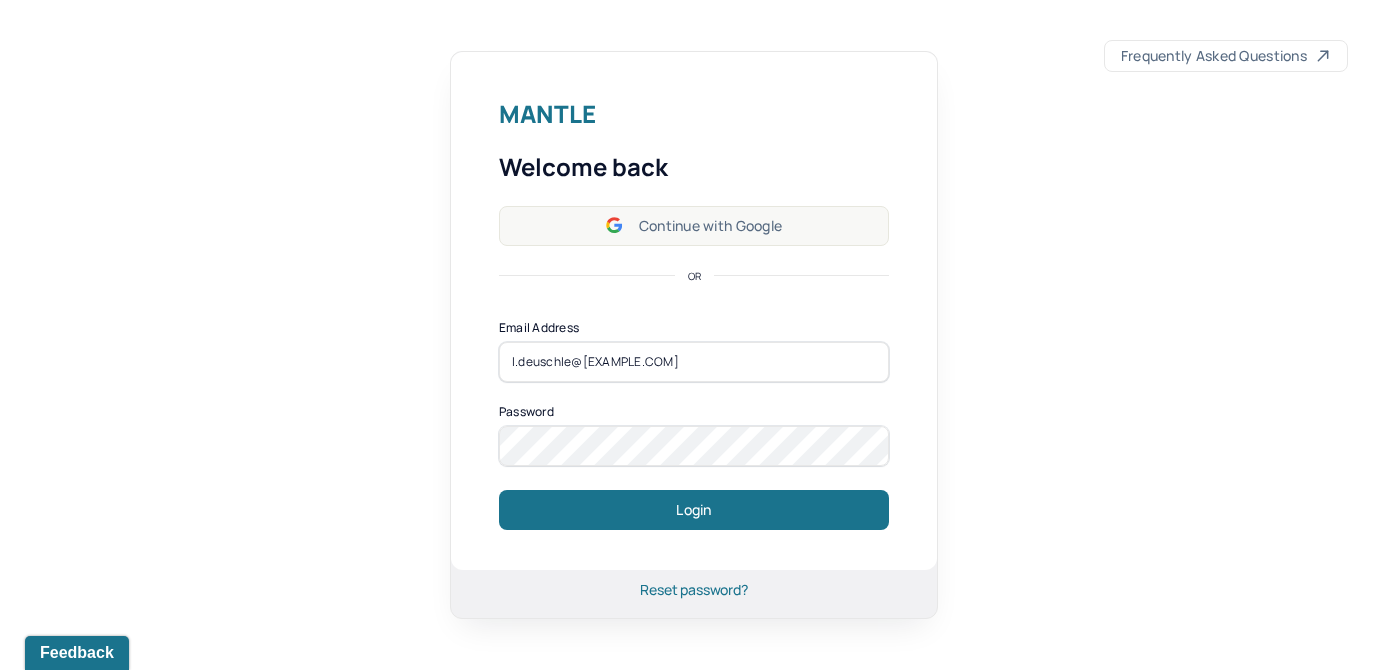 click on "Continue with Google" at bounding box center [694, 226] 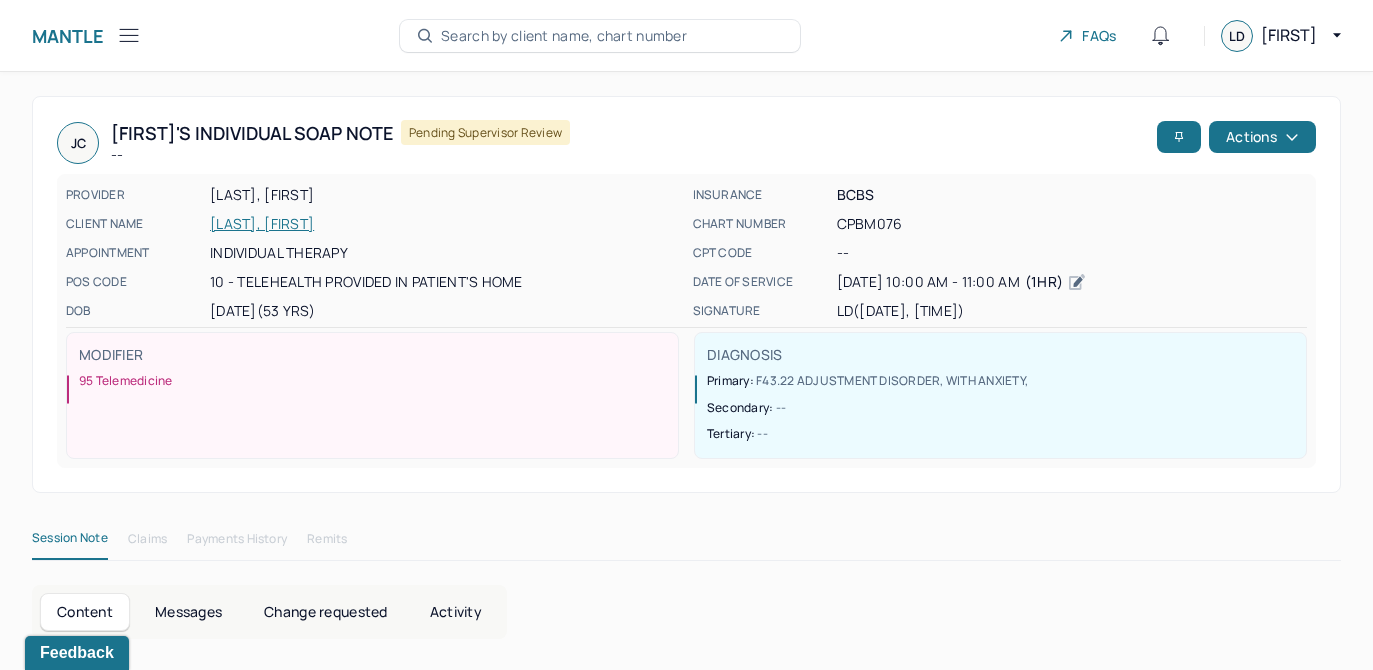 click on "[INITIALS] [LAST NAME]   Individual soap note -- Pending supervisor review" at bounding box center (603, 143) 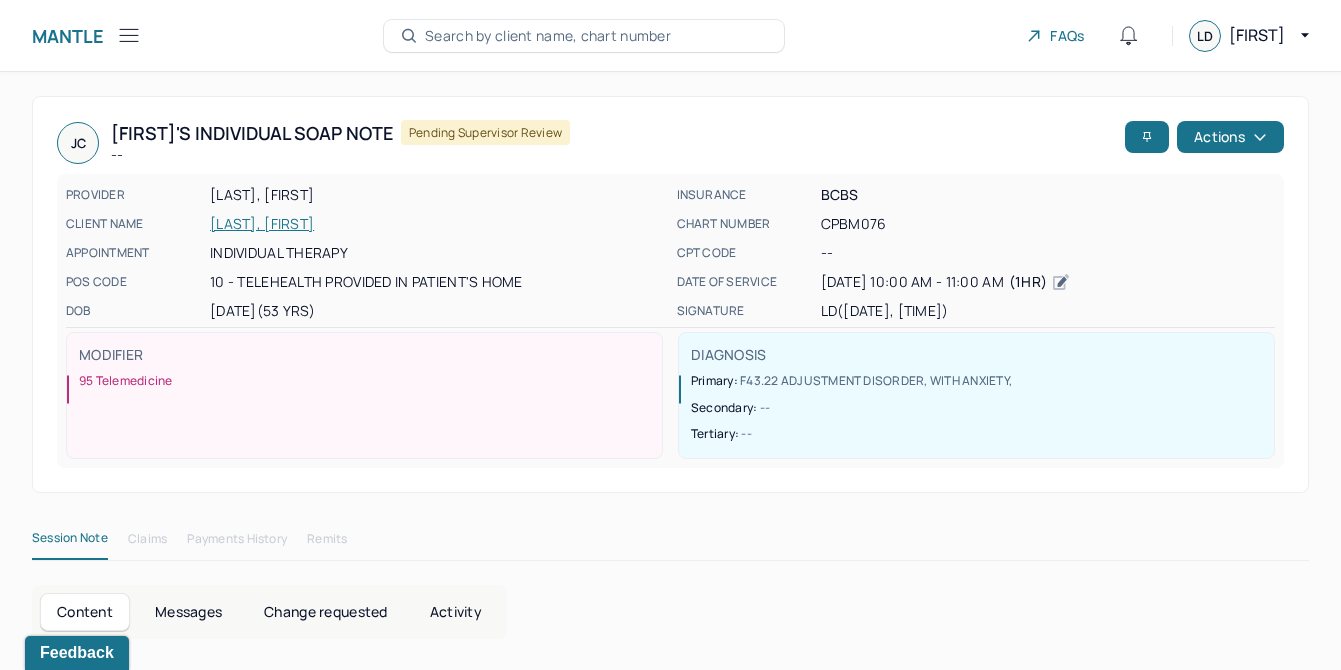 click 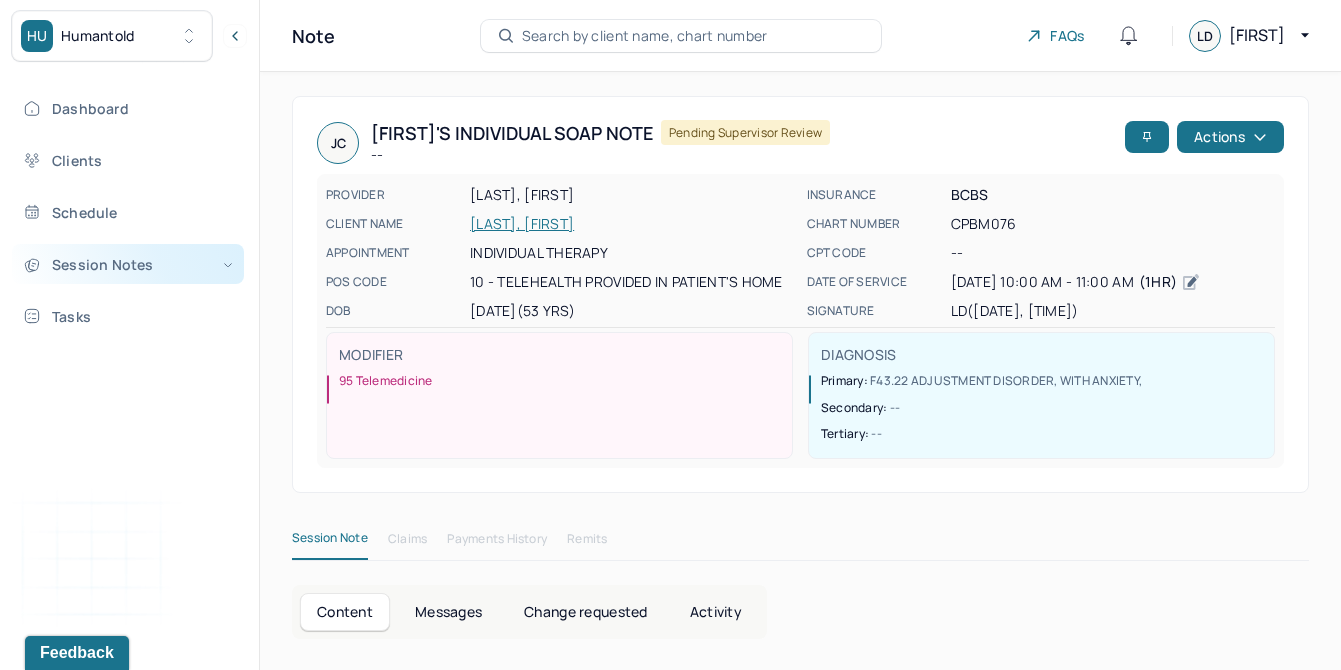 click on "Session Notes" at bounding box center (128, 264) 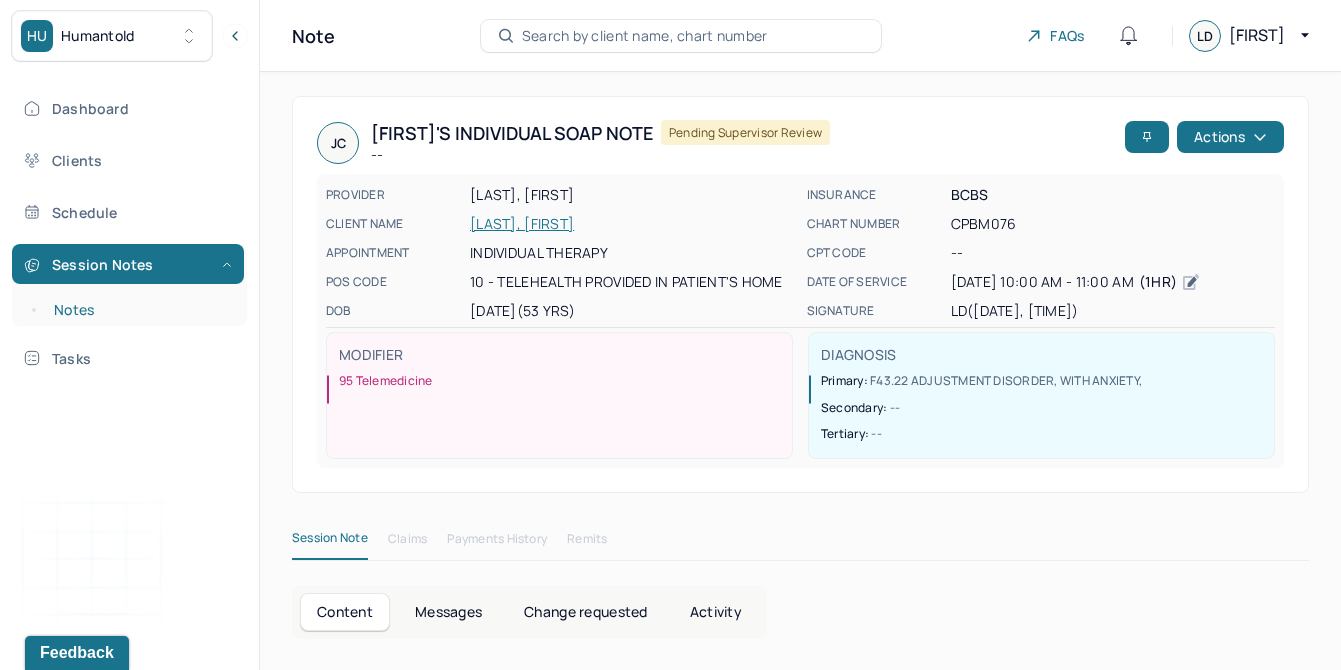 click on "Notes" at bounding box center [139, 310] 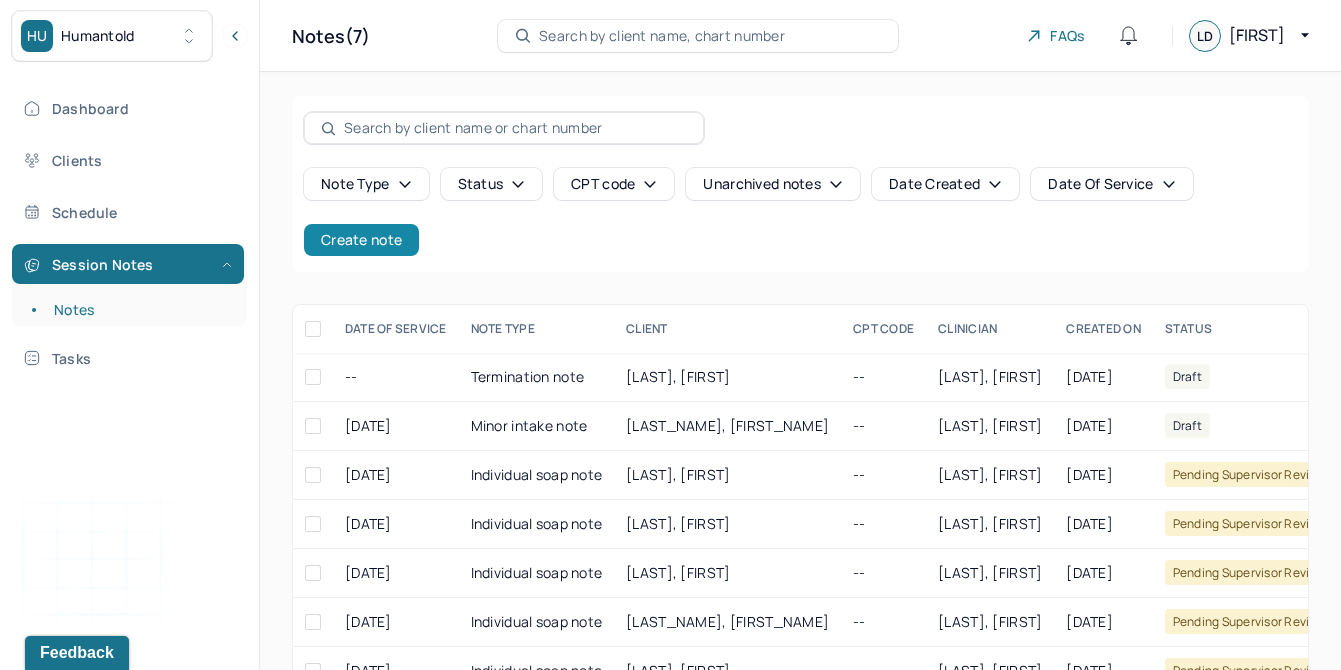 click on "Create note" at bounding box center [361, 240] 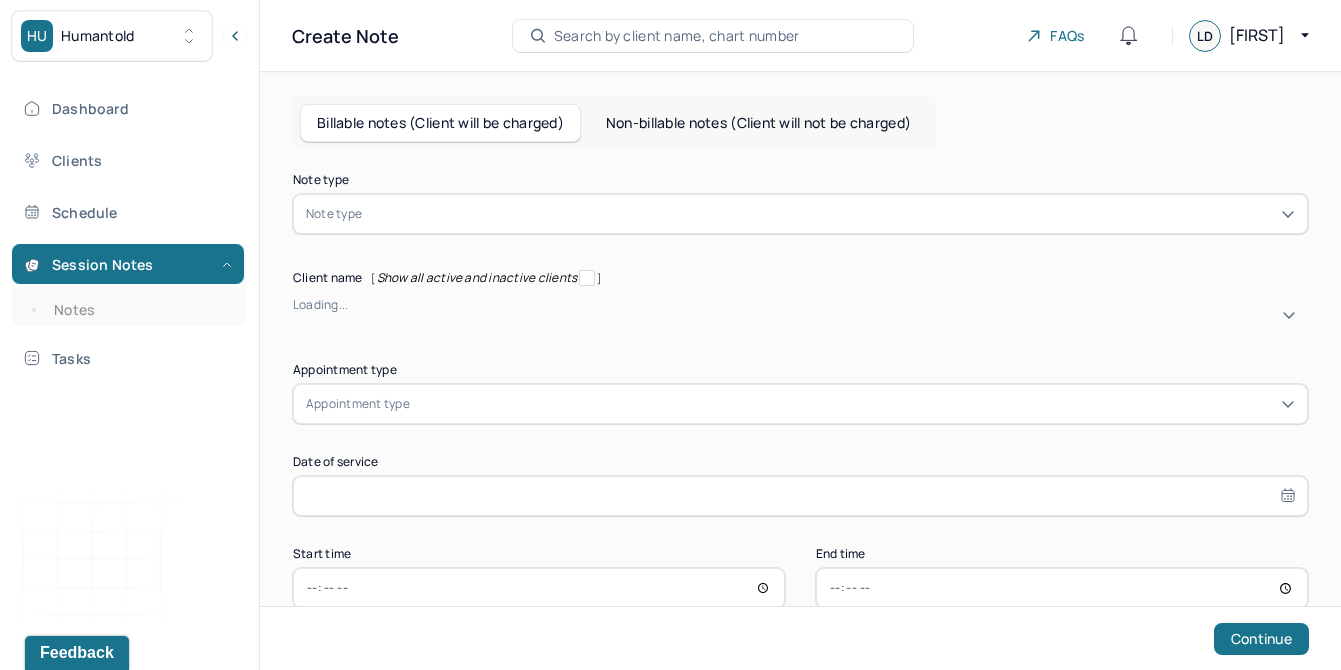 click at bounding box center [830, 214] 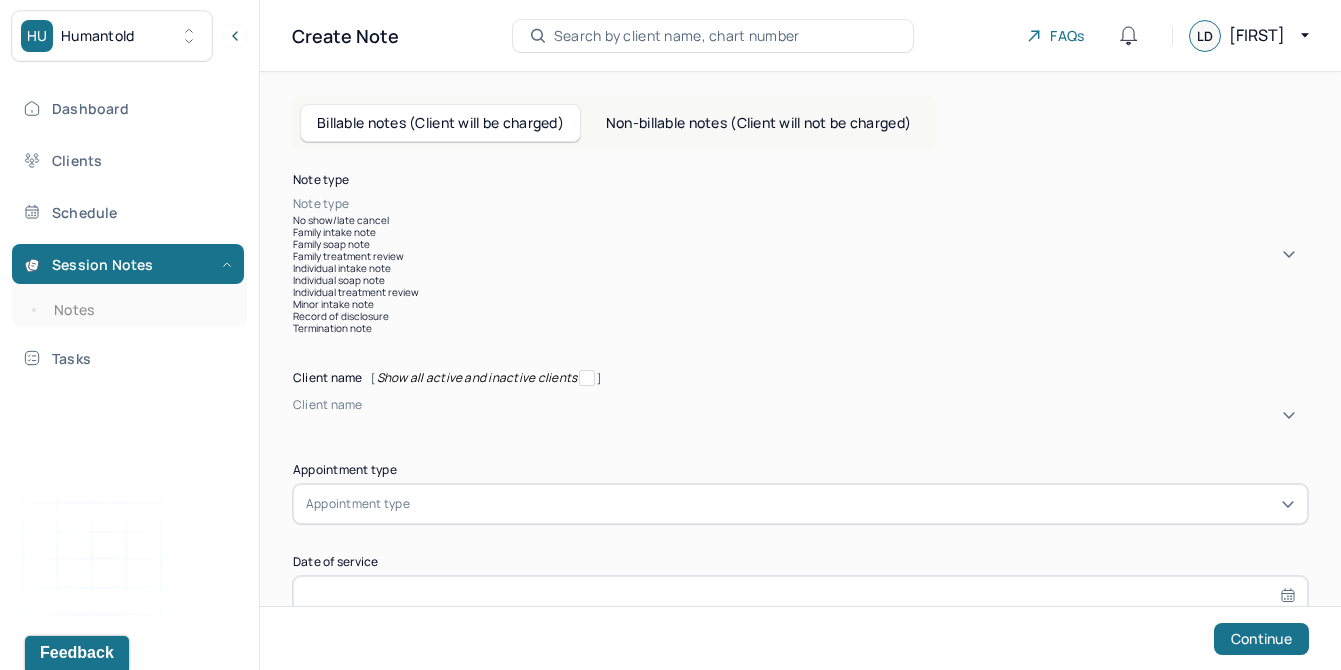 click on "Individual soap note" at bounding box center (800, 280) 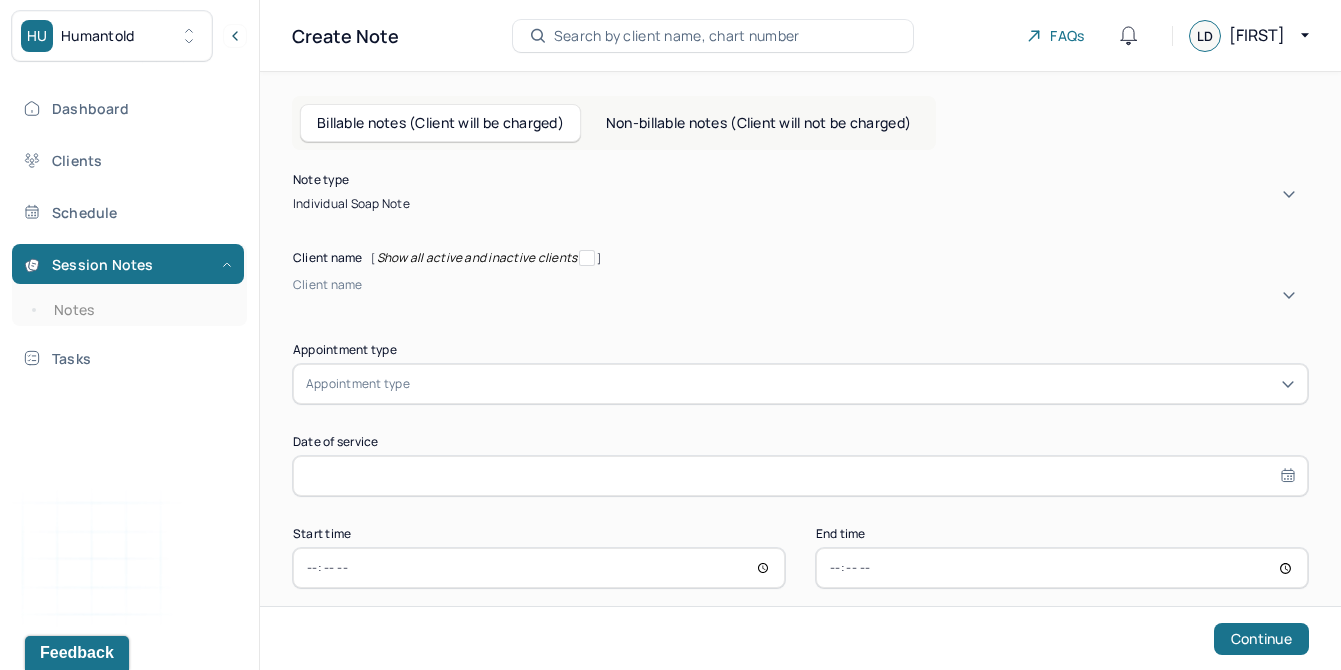 click at bounding box center [296, 302] 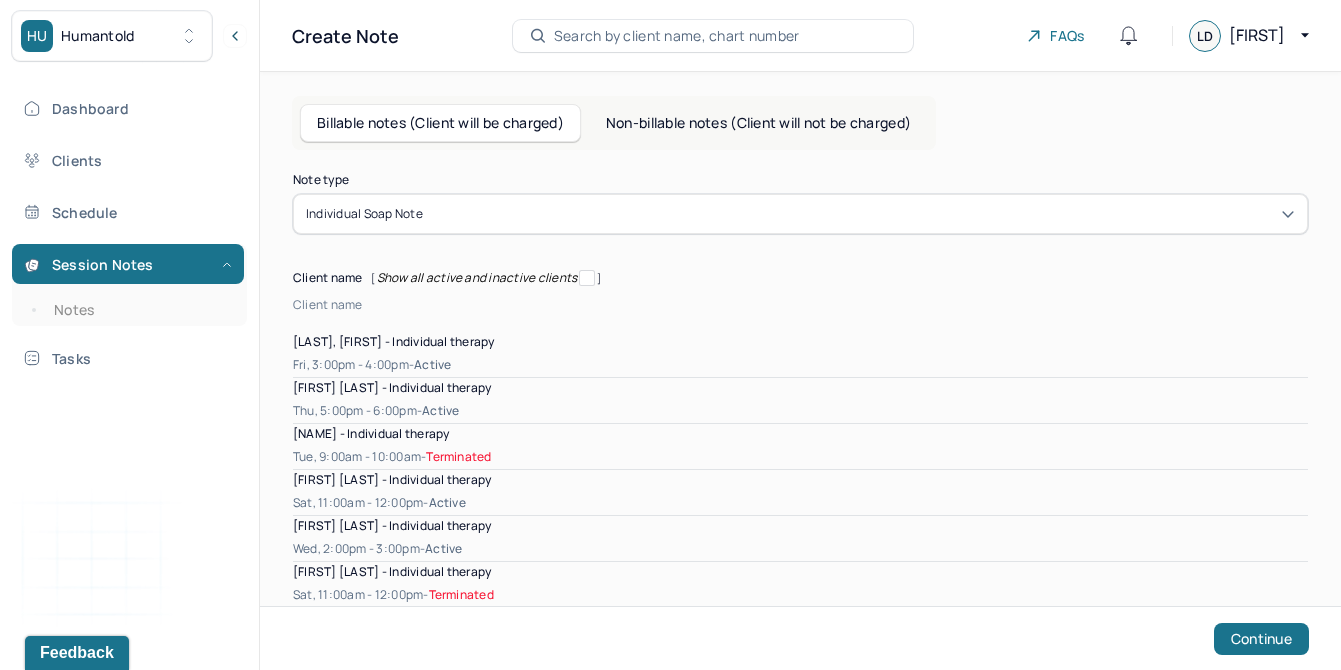 scroll, scrollTop: 548, scrollLeft: 0, axis: vertical 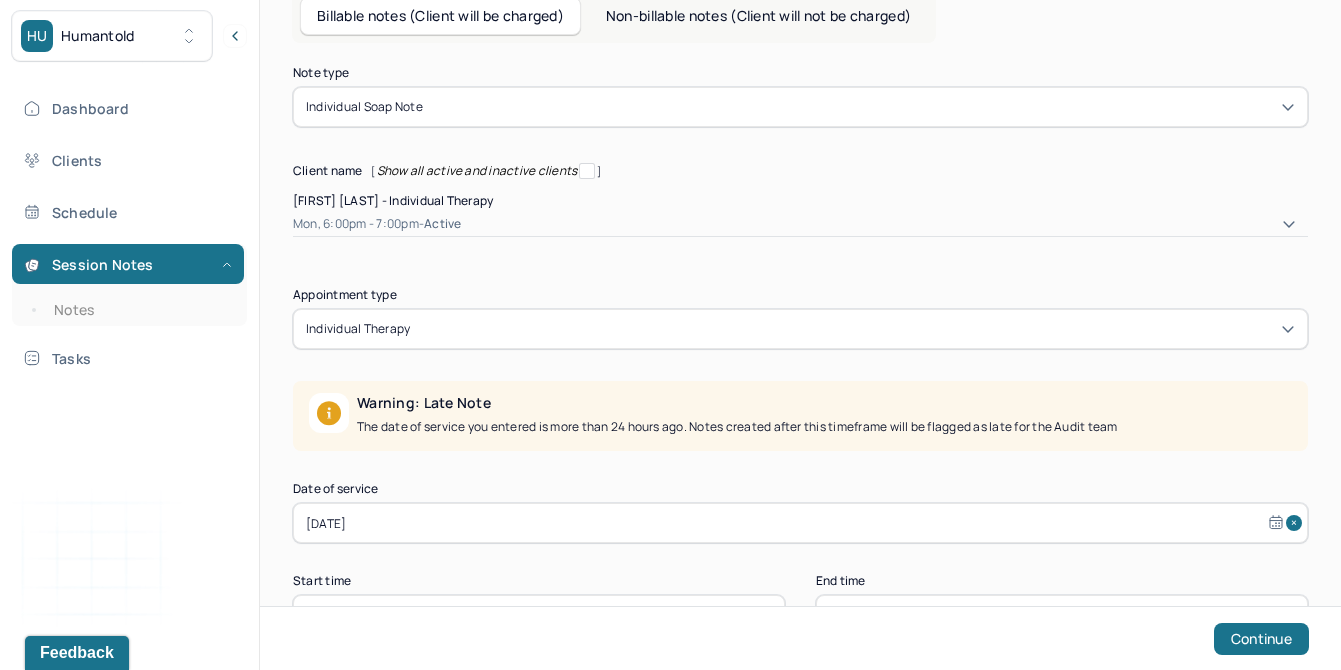 click on "[DATE]" at bounding box center [800, 523] 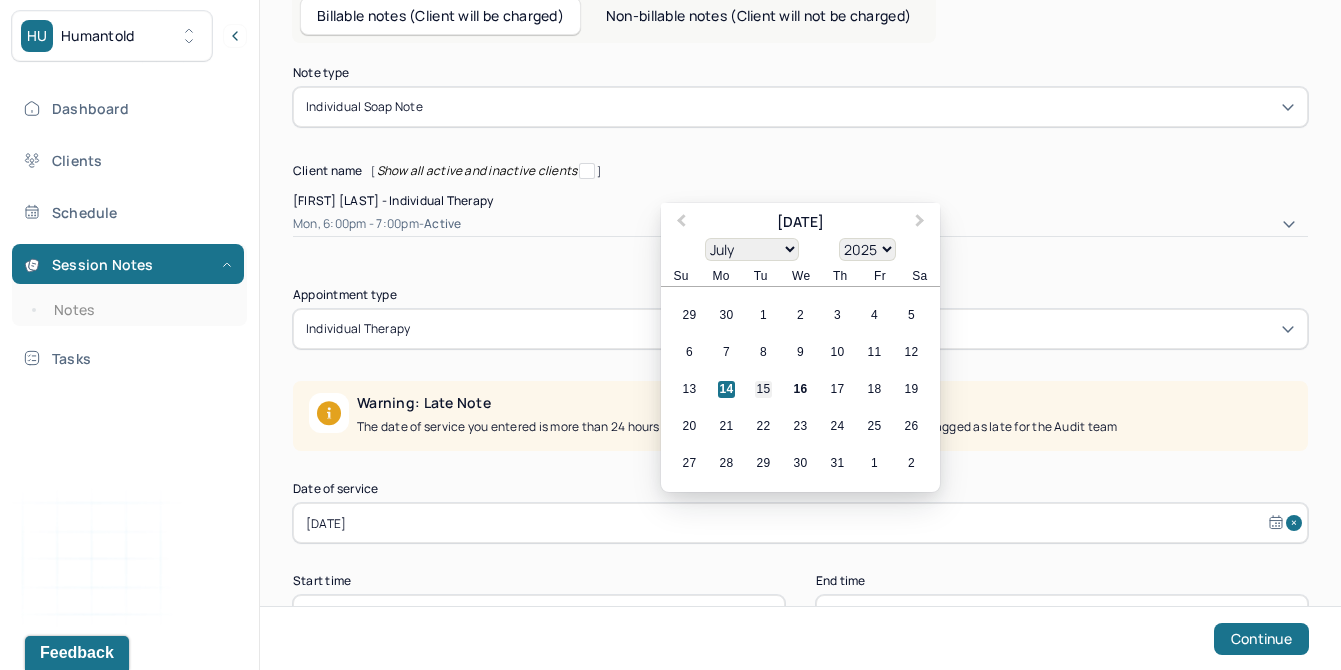 click on "15" at bounding box center [763, 389] 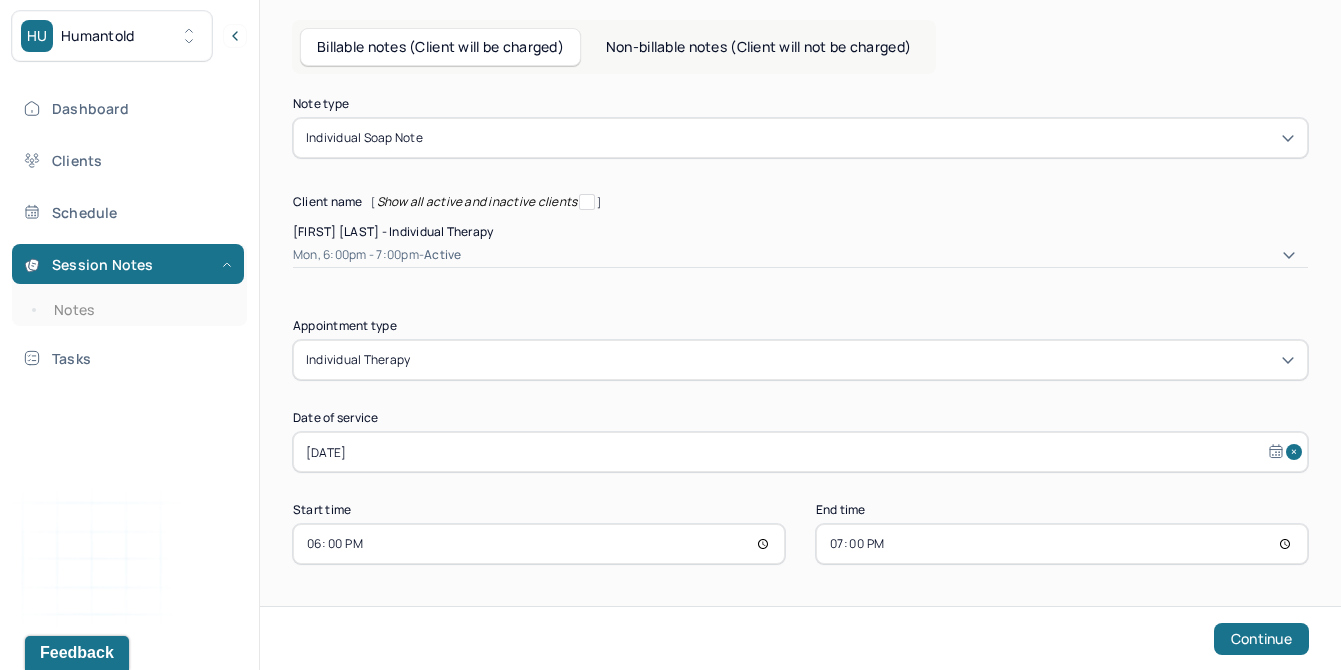 scroll, scrollTop: 58, scrollLeft: 0, axis: vertical 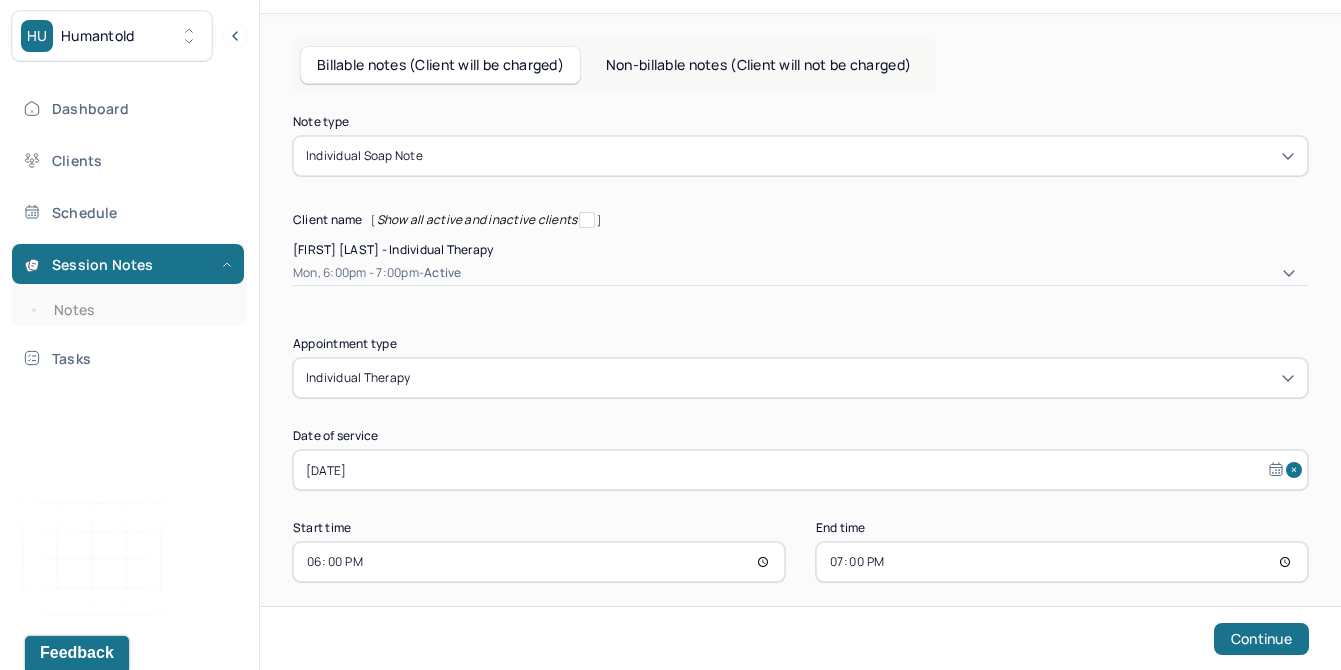 click on "18:00" at bounding box center (539, 562) 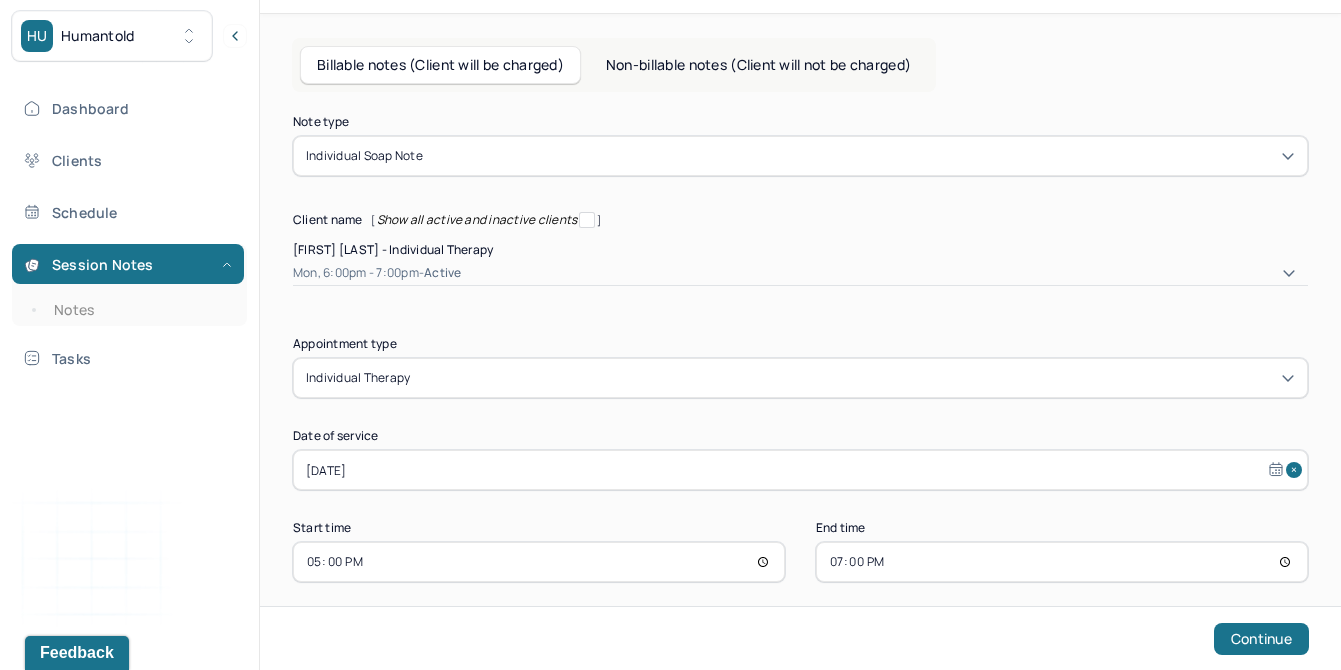 click on "19:00" at bounding box center (1062, 562) 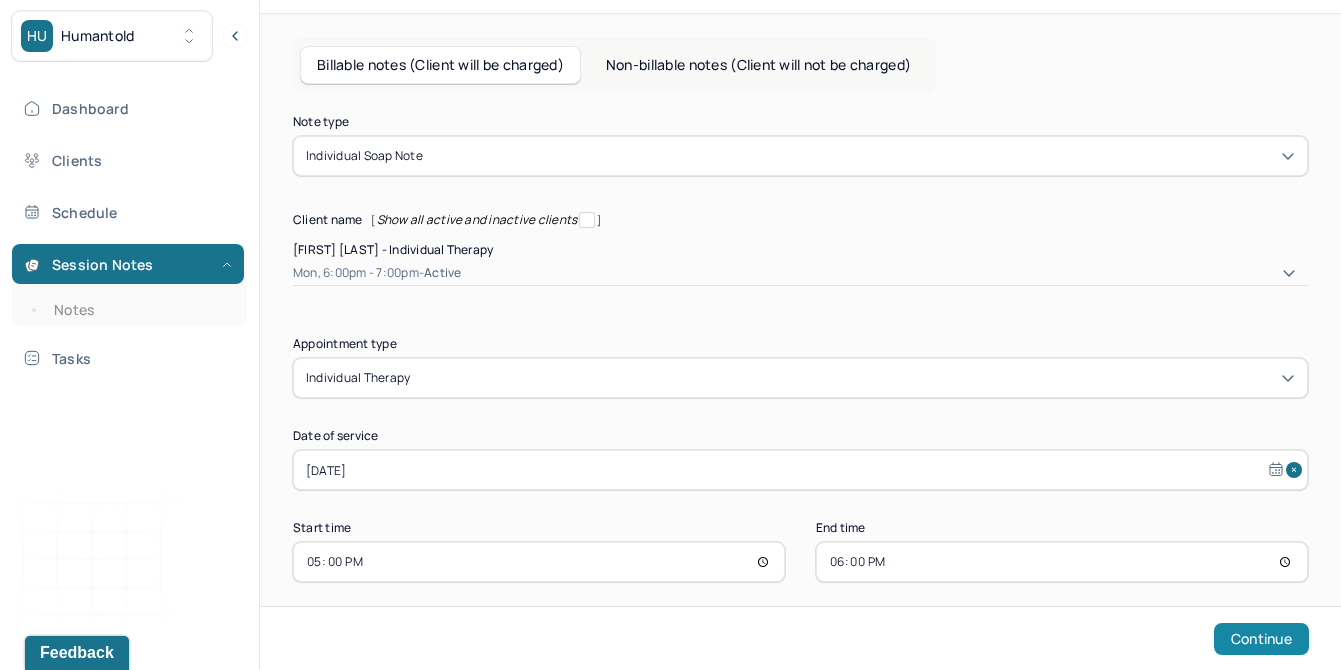 click on "Continue" at bounding box center [1261, 639] 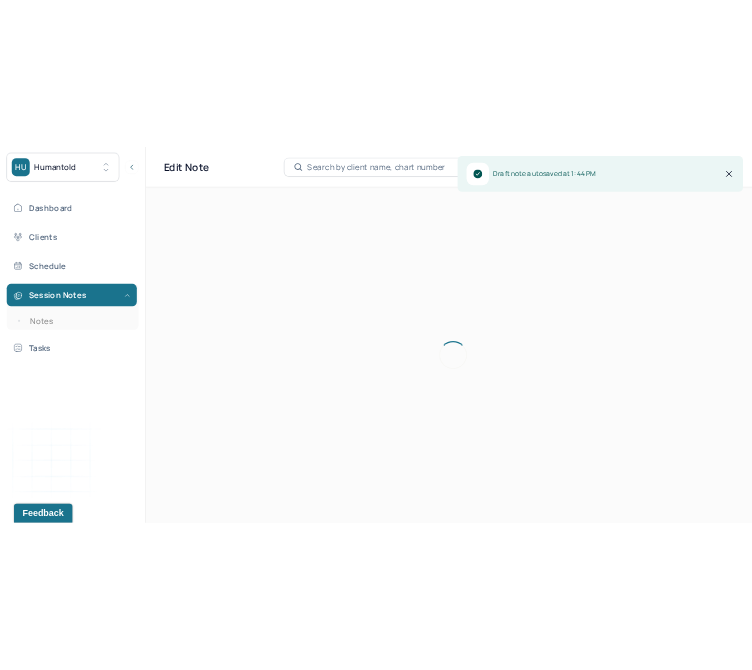 scroll, scrollTop: 0, scrollLeft: 0, axis: both 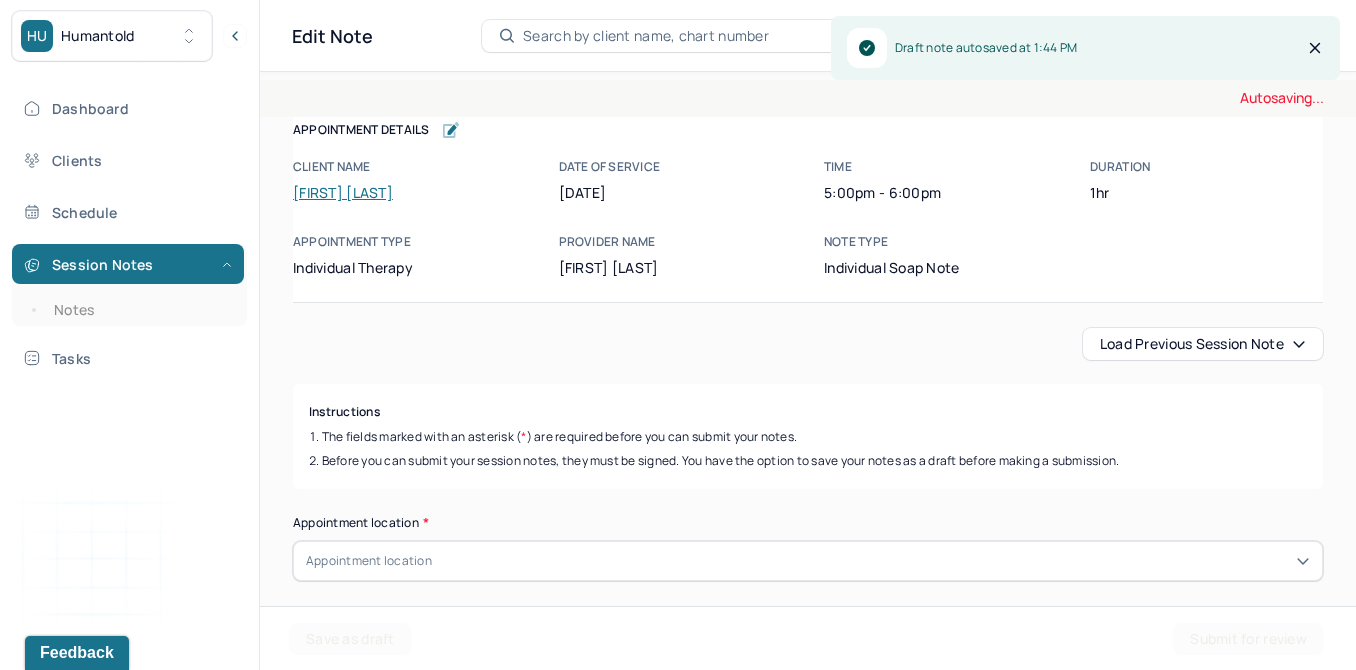 click on "Load previous session note" at bounding box center [1203, 344] 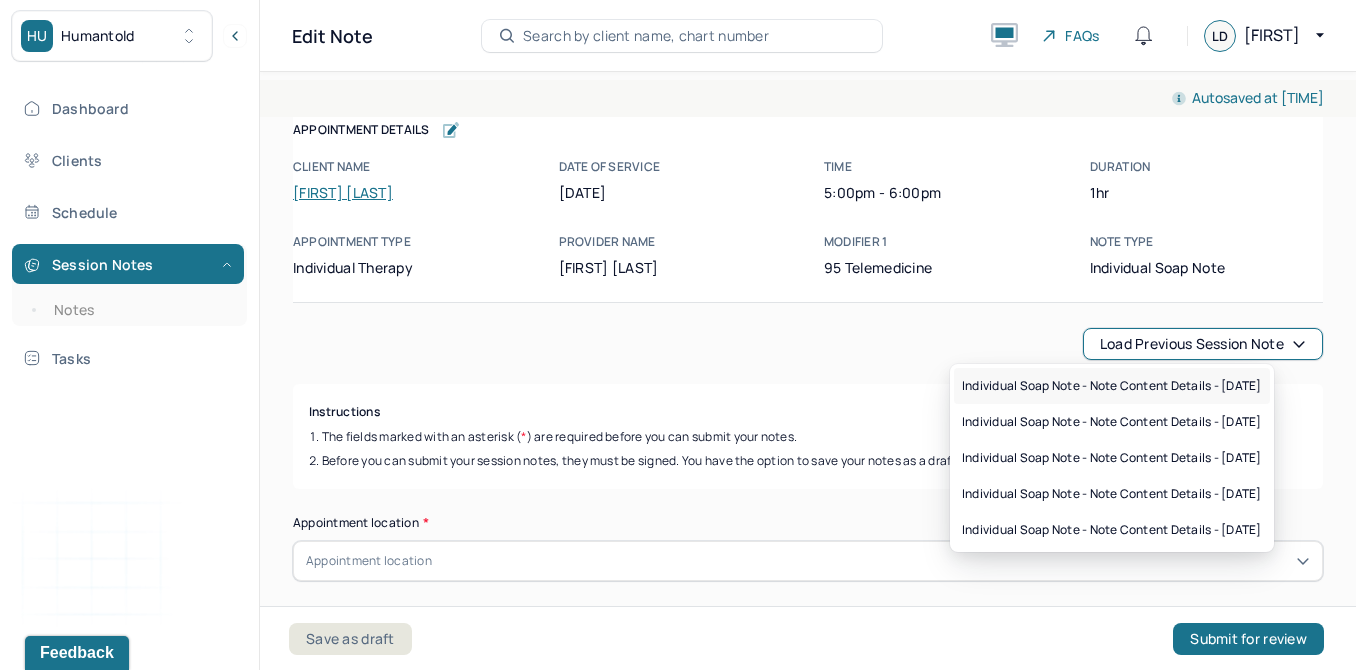 click on "Individual soap note   - Note content Details -   [DATE]" at bounding box center [1112, 386] 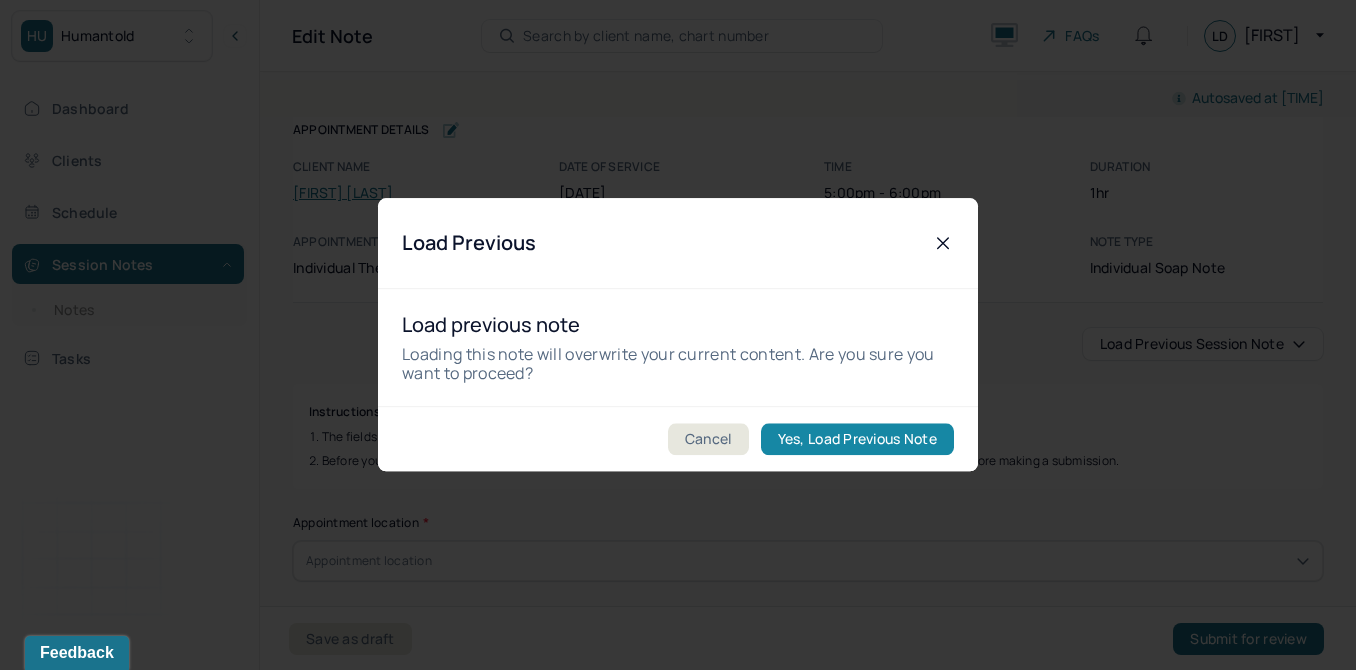 click on "Yes, Load Previous Note" at bounding box center [857, 440] 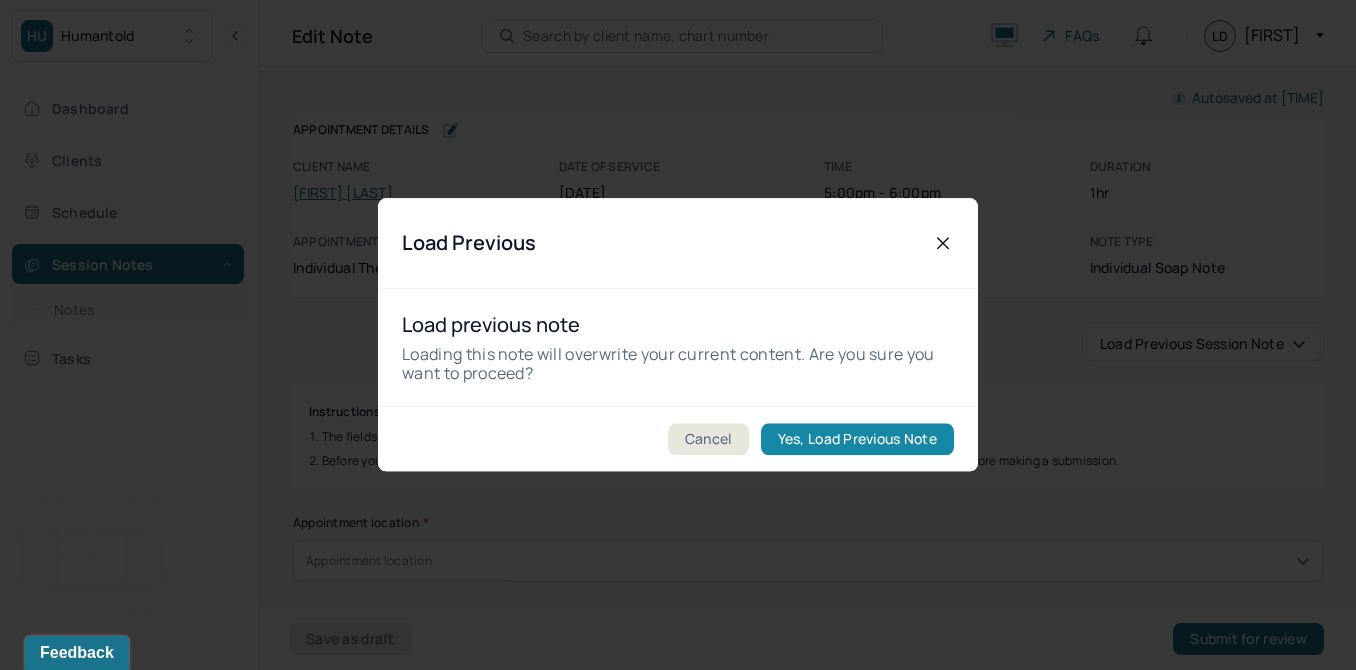 type on "[DATE]" 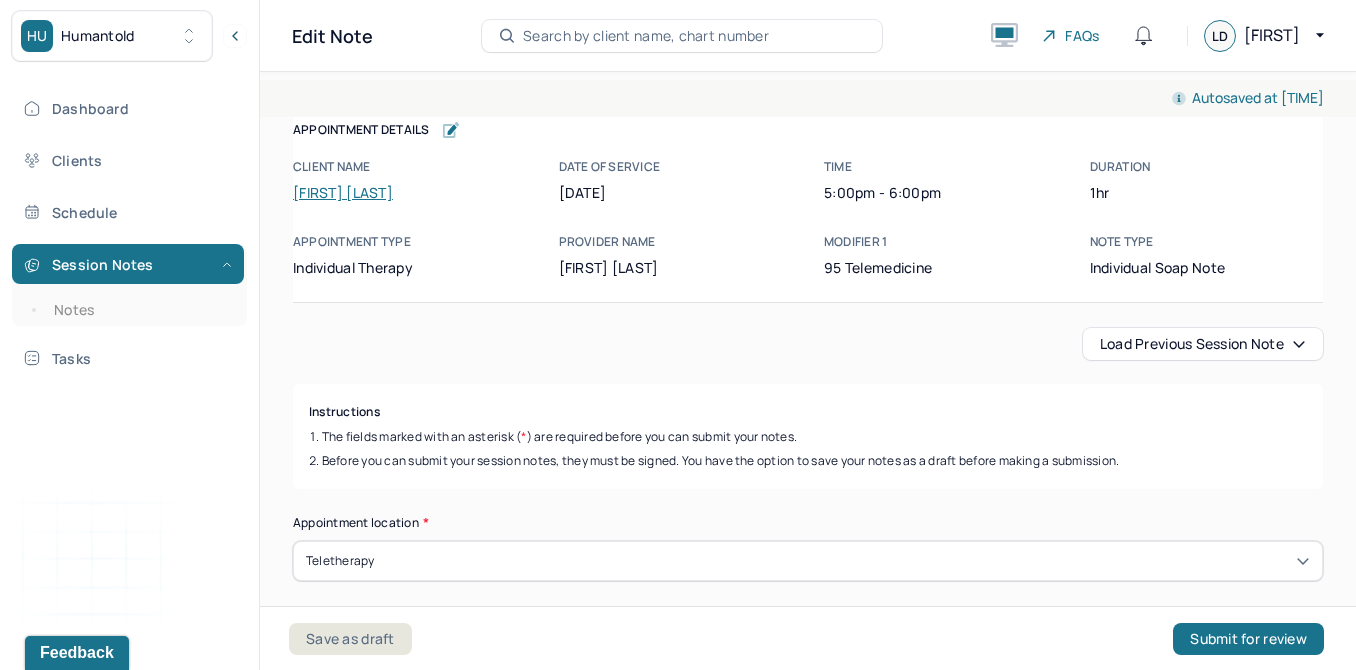 click on "Autosaved at 1:44 PM Appointment Details     Client name [NAME] Date of service 07/15/2025 Time 5:00pm - 6:00pm Duration 1hr Appointment type individual therapy Provider name [NAME] Modifier 1 95 Telemedicine Note type Individual soap note Appointment Details     Client name [NAME] Date of service 07/15/2025 Time 5:00pm - 6:00pm Duration 1hr Appointment type individual therapy Provider name [NAME] Modifier 1 95 Telemedicine Note type Individual soap note   Load previous session note   Instructions The fields marked with an asterisk ( * ) are required before you can submit your notes. Before you can submit your session notes, they must be signed. You have the option to save your notes as a draft before making a submission. Appointment location * Teletherapy Client Teletherapy Location Home Office Other Provider Teletherapy Location Home Office Other Consent was received for the teletherapy session The teletherapy session was conducted via video Primary diagnosis * Secondary diagnosis *" at bounding box center (808, 367) 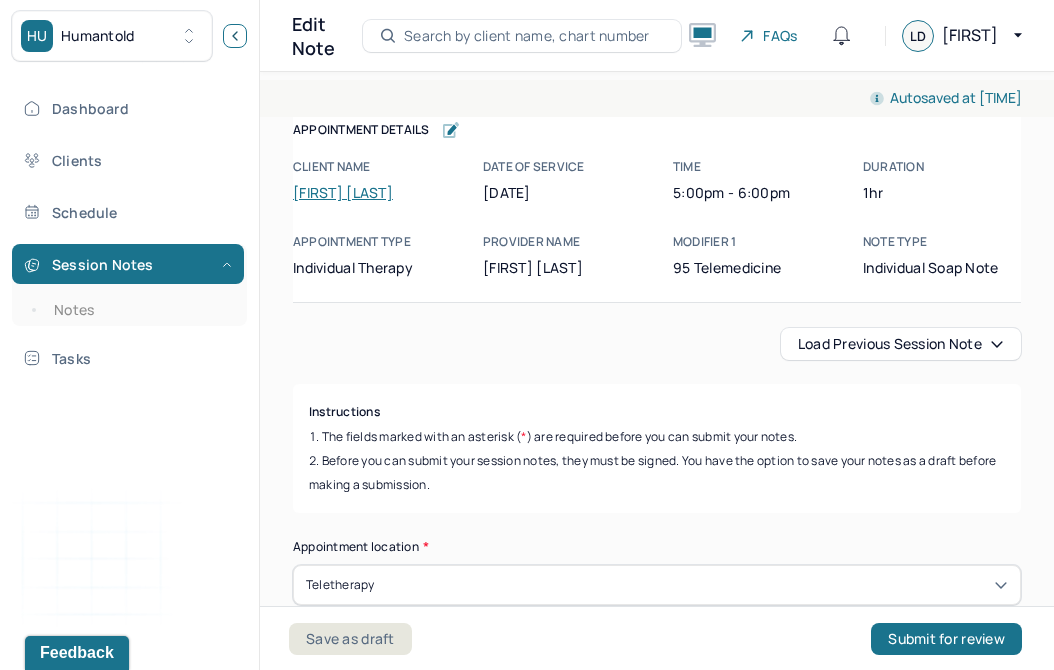 click at bounding box center [235, 36] 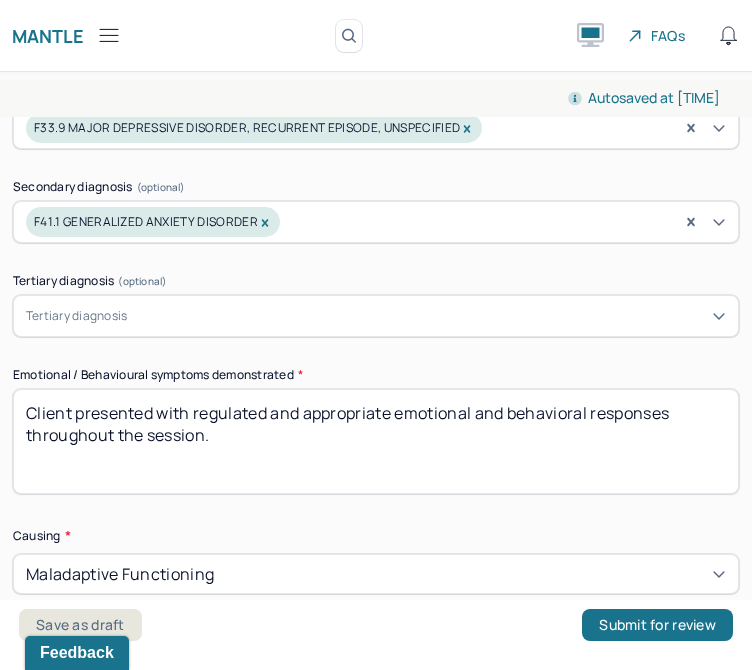 scroll, scrollTop: 992, scrollLeft: 0, axis: vertical 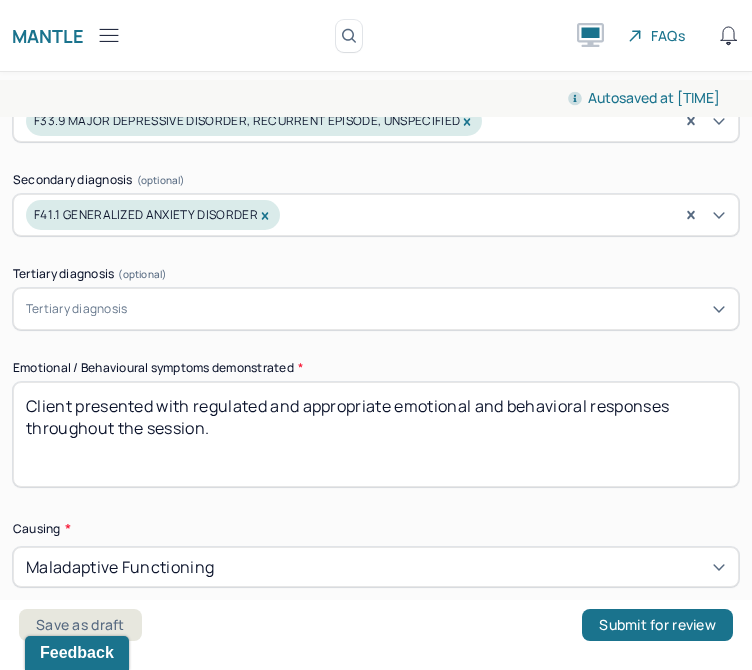 drag, startPoint x: 333, startPoint y: 440, endPoint x: 25, endPoint y: 324, distance: 329.12003 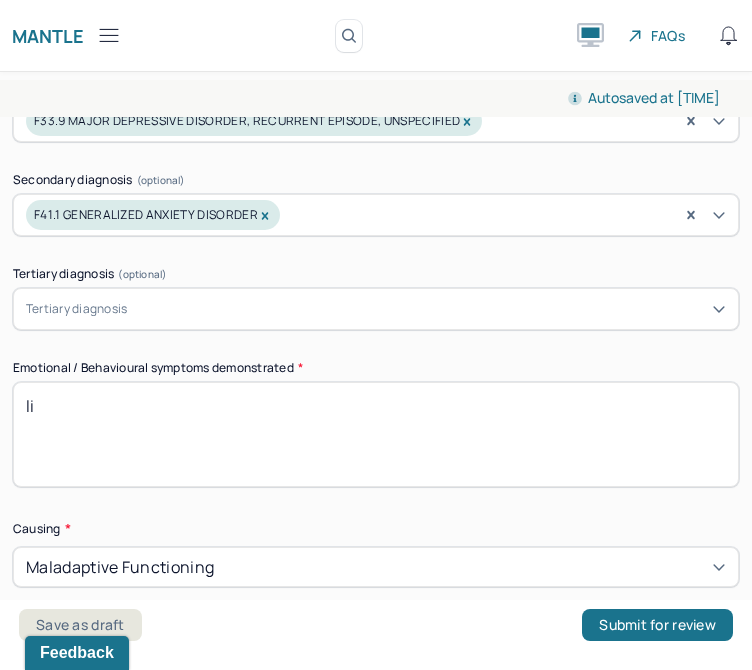 type on "l" 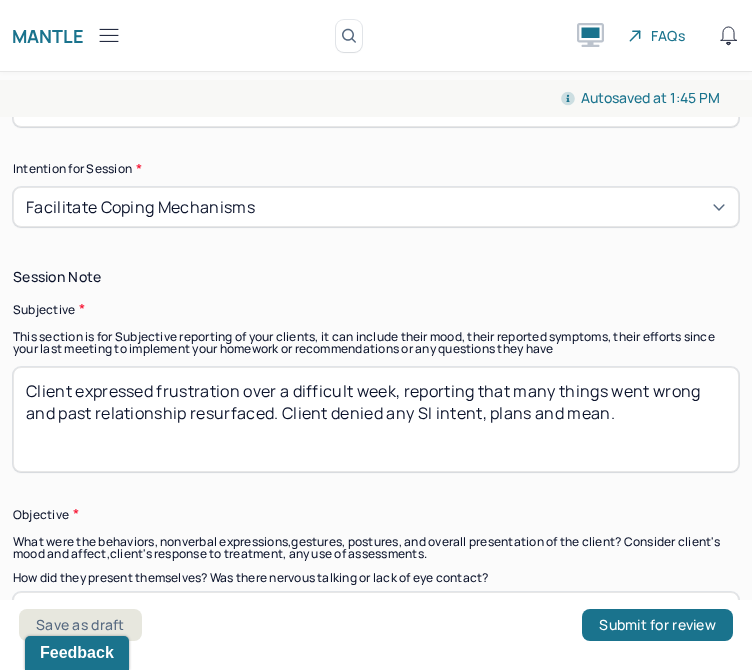 scroll, scrollTop: 1454, scrollLeft: 0, axis: vertical 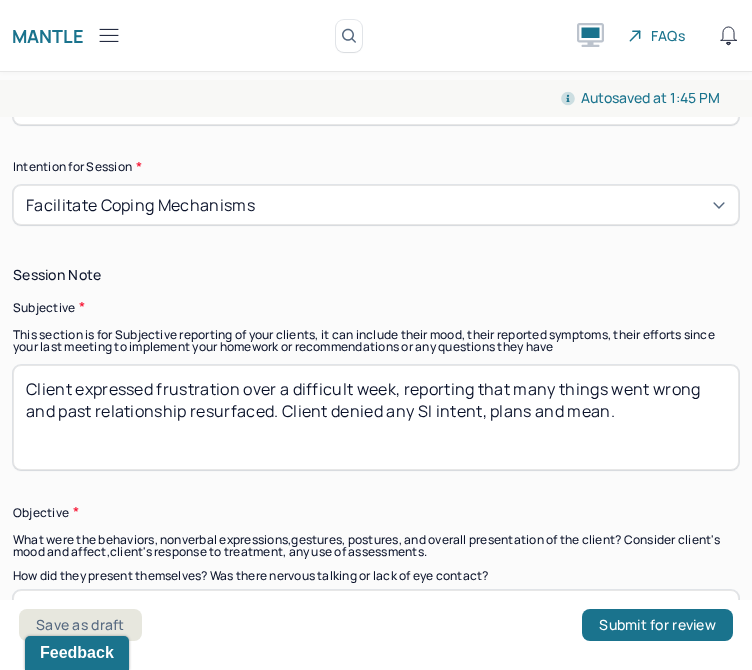 type on "Client displayed positive emotional and behavioral symptoms in session." 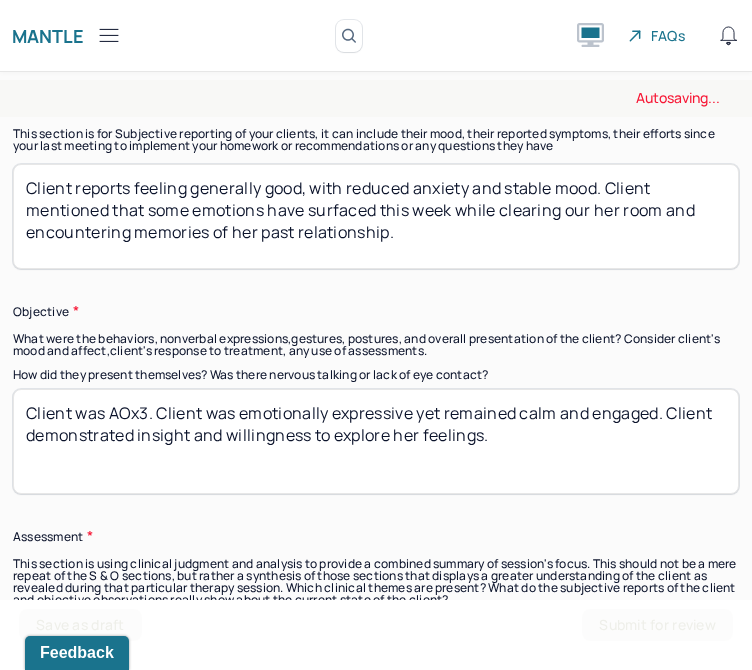 scroll, scrollTop: 1660, scrollLeft: 0, axis: vertical 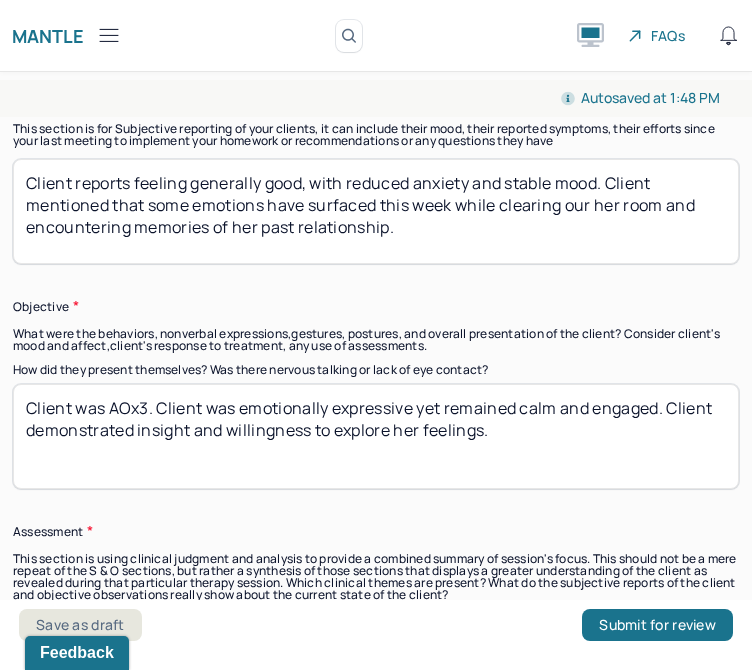 type on "Client reports feeling generally good, with reduced anxiety and stable mood. Client mentioned that some emotions have surfaced this week while clearing our her room and encountering memories of her past relationship." 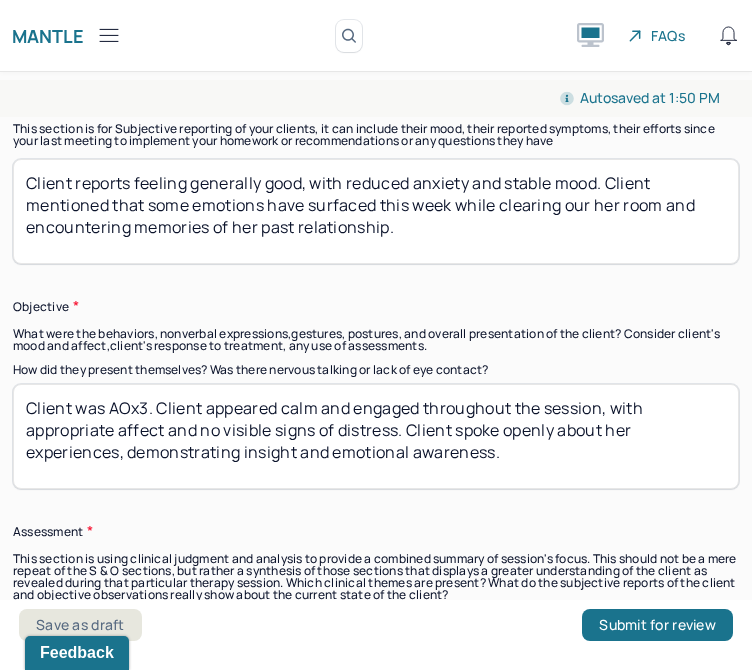 type on "Client was AOx3. Client appeared calm and engaged throughout the session, with appropriate affect and no visible signs of distress. Client spoke openly about her experiences, demonstrating insight and emotional awareness." 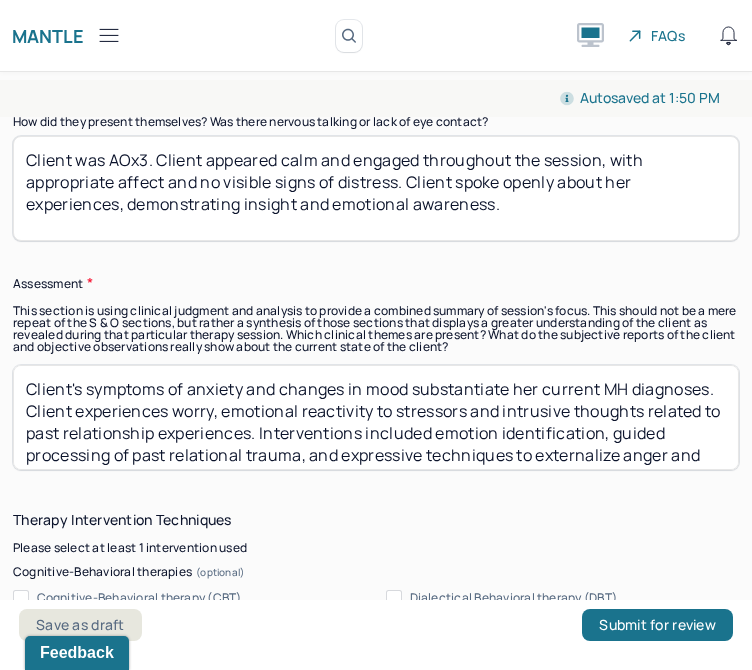 scroll, scrollTop: 1906, scrollLeft: 0, axis: vertical 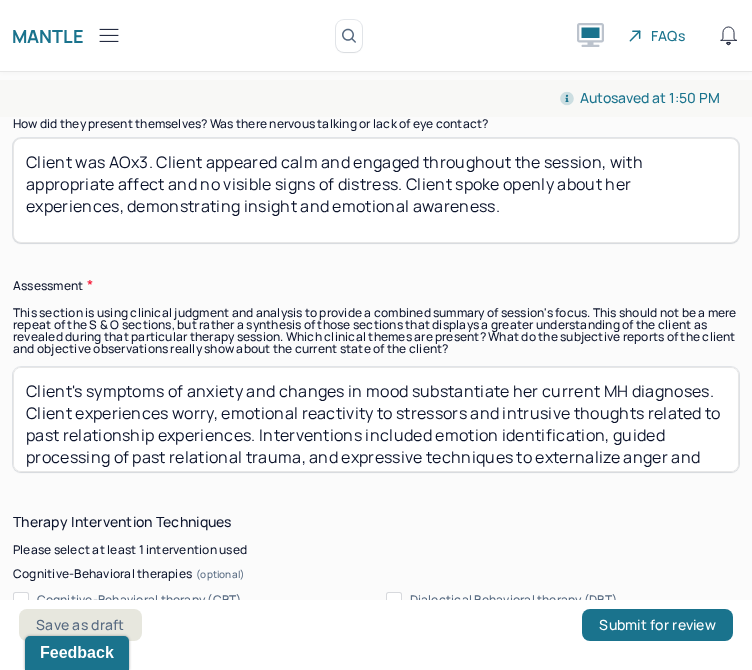 drag, startPoint x: 512, startPoint y: 452, endPoint x: 2, endPoint y: 217, distance: 561.5381 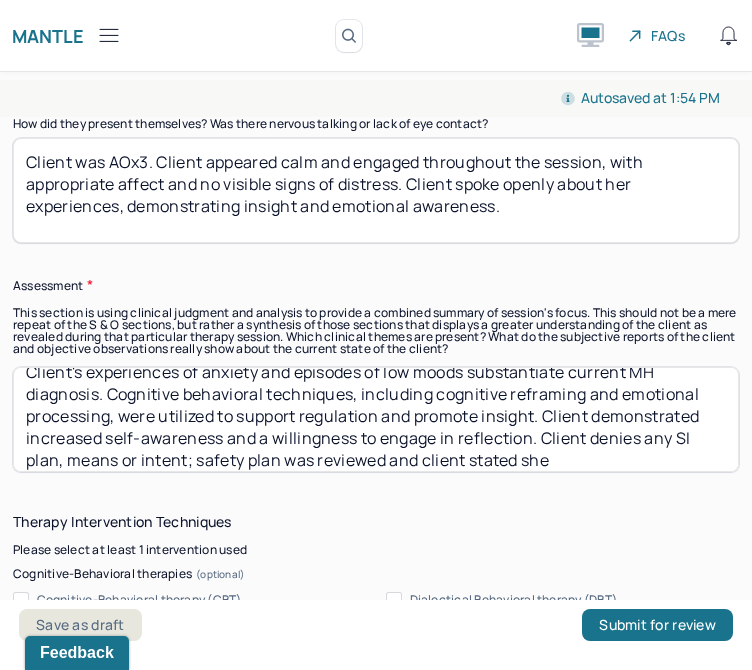 scroll, scrollTop: 41, scrollLeft: 0, axis: vertical 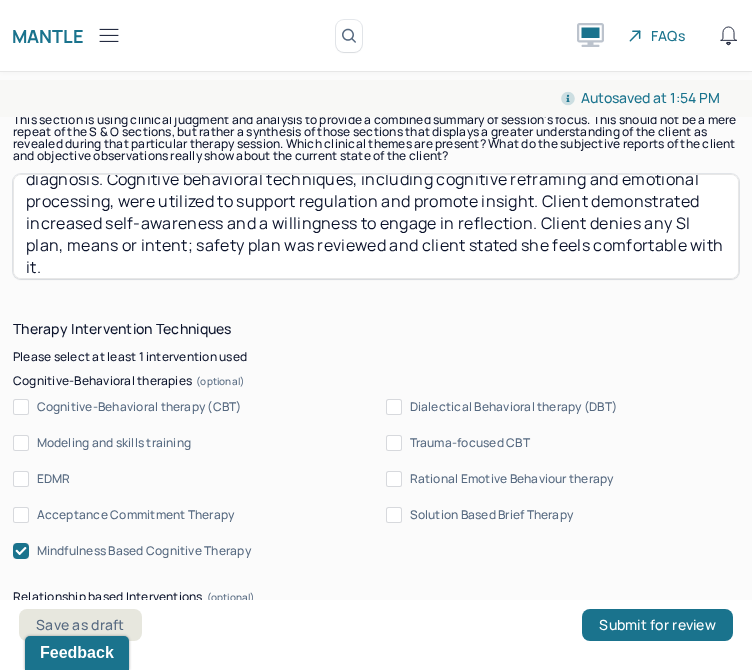 type on "Client's experiences of anxiety and episodes of low moods substantiate current MH diagnosis. Cognitive behavioral techniques, including cognitive reframing and emotional processing, were utilized to support regulation and promote insight. Client demonstrated increased self-awareness and a willingness to engage in reflection. Client denies any SI plan, means or intent; safety plan was reviewed and client stated she feels comfortable with it." 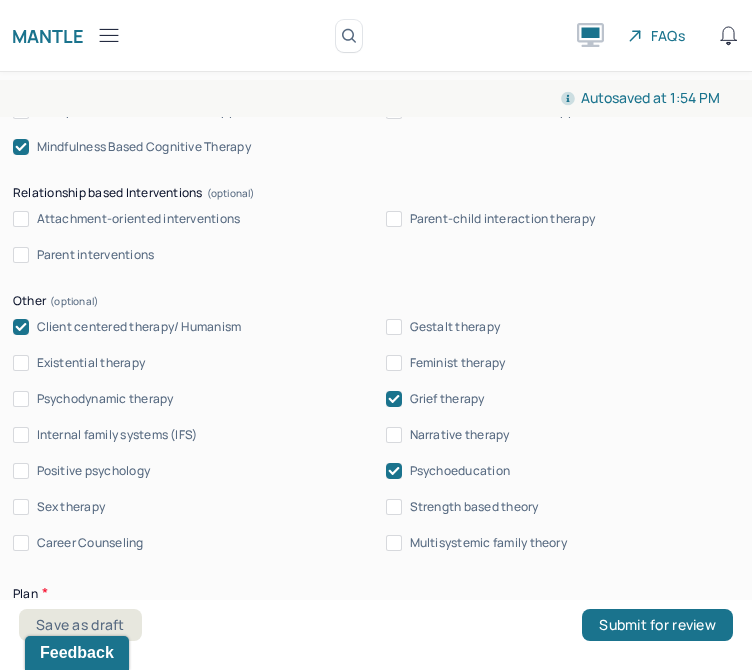 scroll, scrollTop: 2508, scrollLeft: 0, axis: vertical 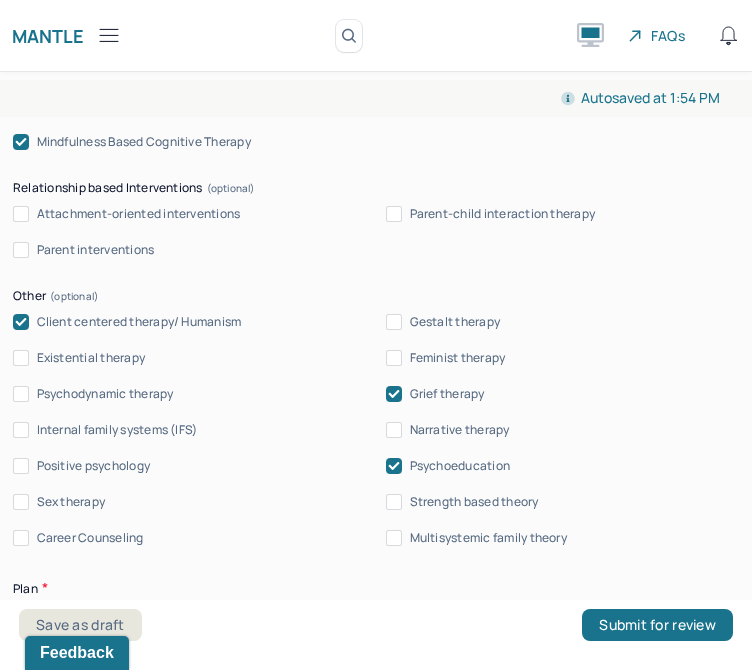 click on "Grief therapy" at bounding box center [447, 394] 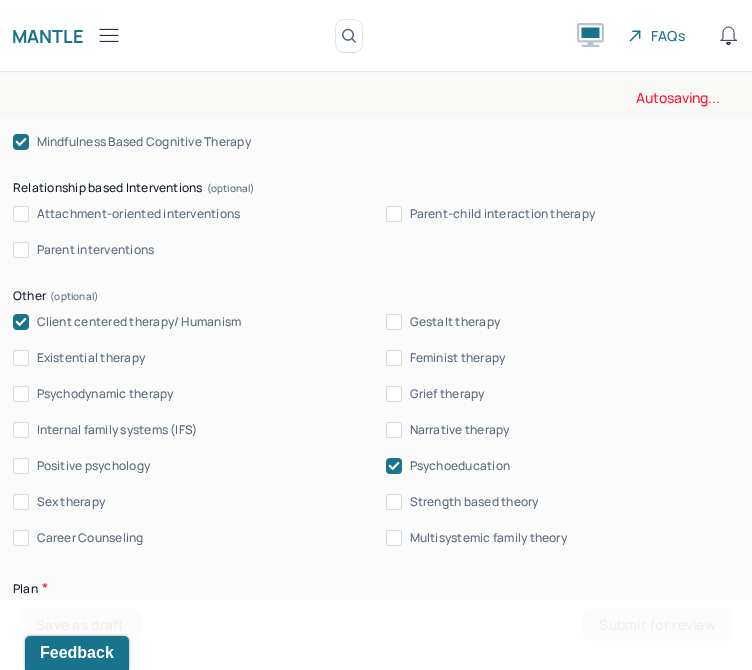 click on "Psychoeducation" at bounding box center [460, 466] 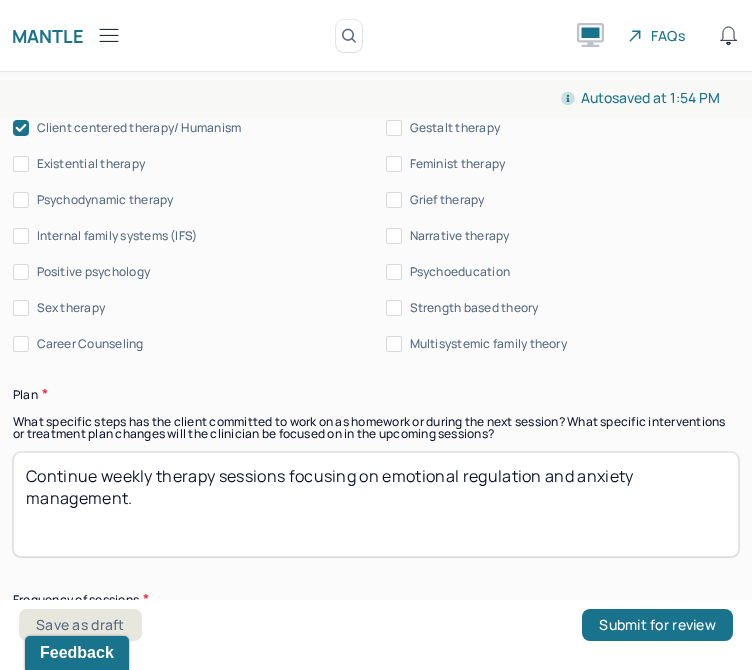 scroll, scrollTop: 2698, scrollLeft: 0, axis: vertical 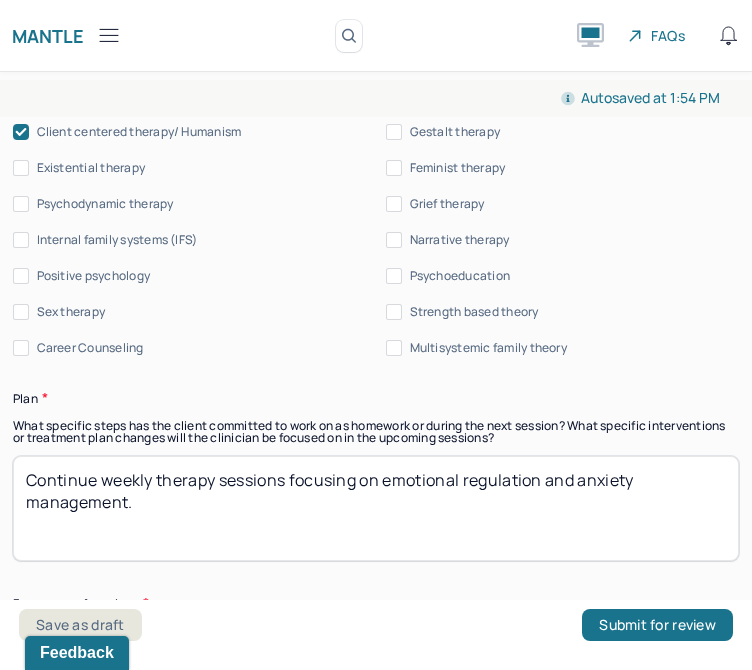 drag, startPoint x: 210, startPoint y: 532, endPoint x: 31, endPoint y: 451, distance: 196.47392 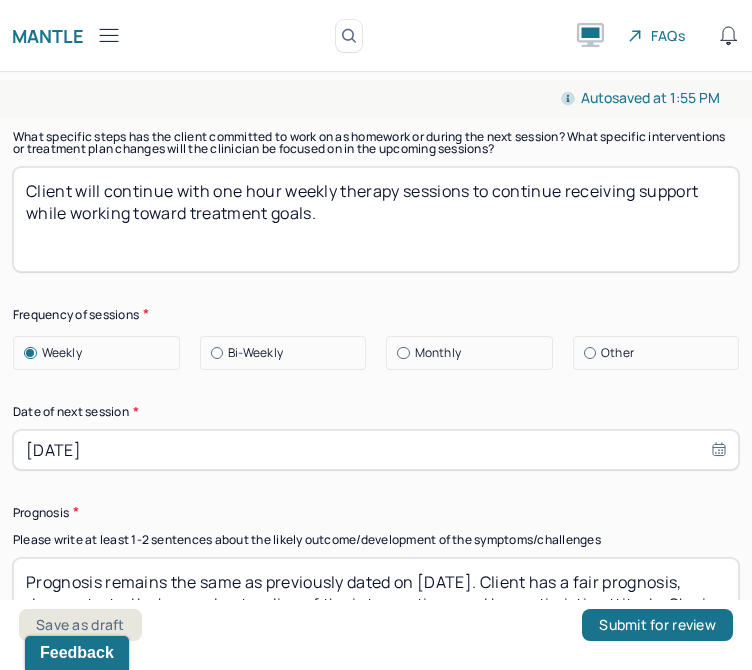 scroll, scrollTop: 2989, scrollLeft: 0, axis: vertical 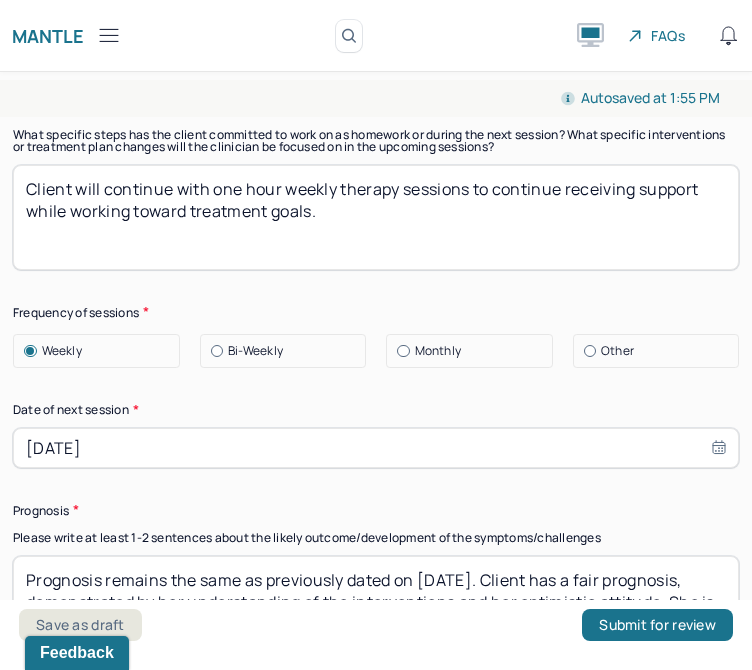 type on "Client will continue with one hour weekly therapy sessions to continue receiving support while working toward treatment goals." 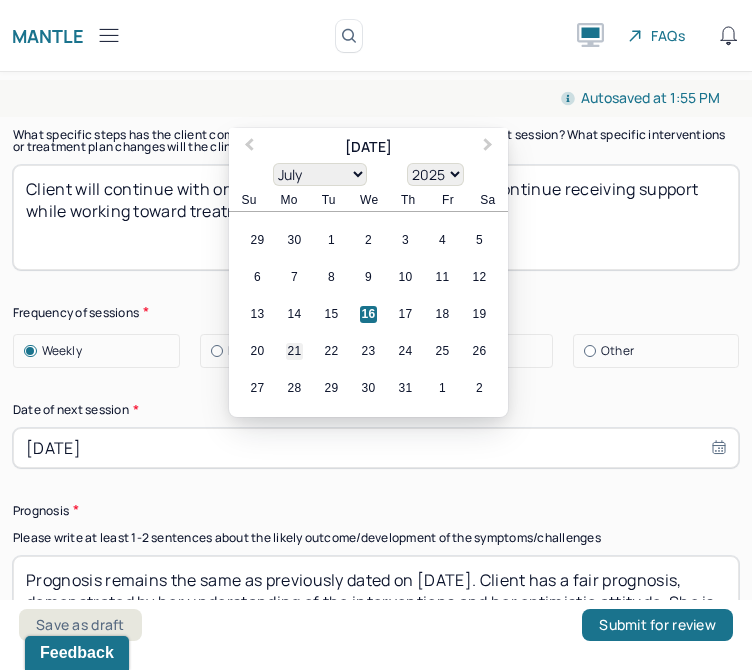 click on "21" at bounding box center [294, 351] 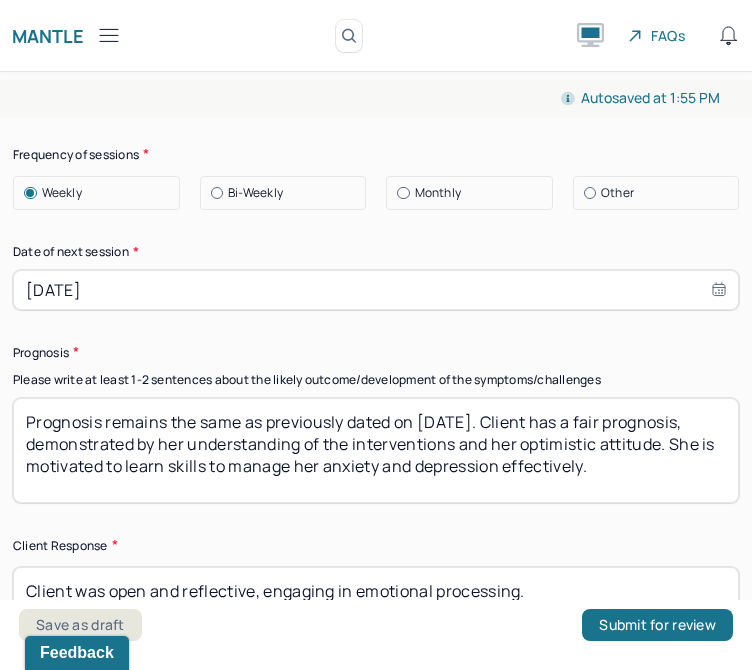 scroll, scrollTop: 3143, scrollLeft: 0, axis: vertical 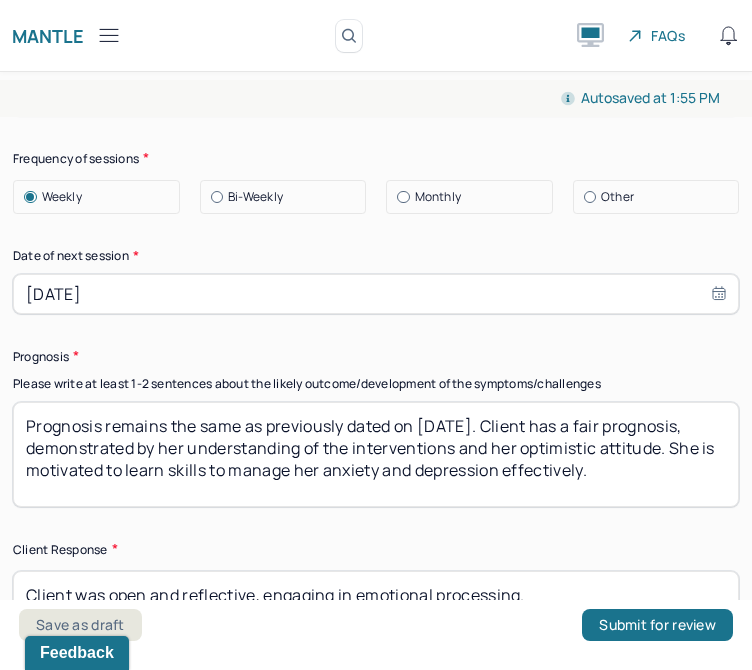 drag, startPoint x: 663, startPoint y: 477, endPoint x: 502, endPoint y: 416, distance: 172.16852 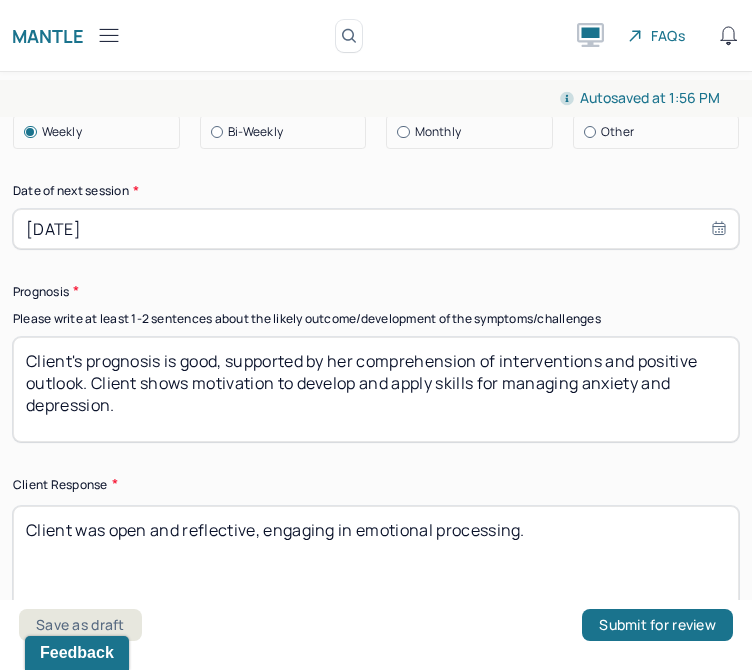 scroll, scrollTop: 3267, scrollLeft: 0, axis: vertical 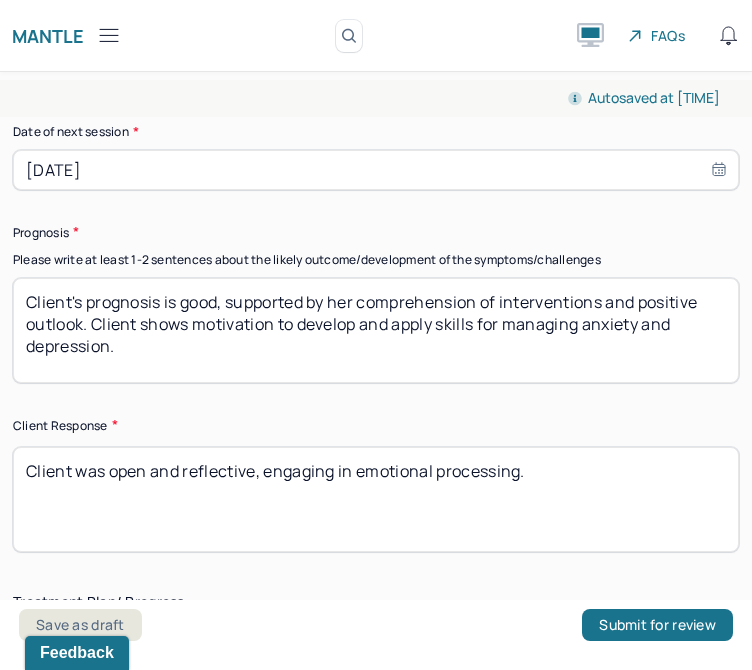 type on "Client's prognosis is good, supported by her comprehension of interventions and positive outlook. Client shows motivation to develop and apply skills for managing anxiety and depression." 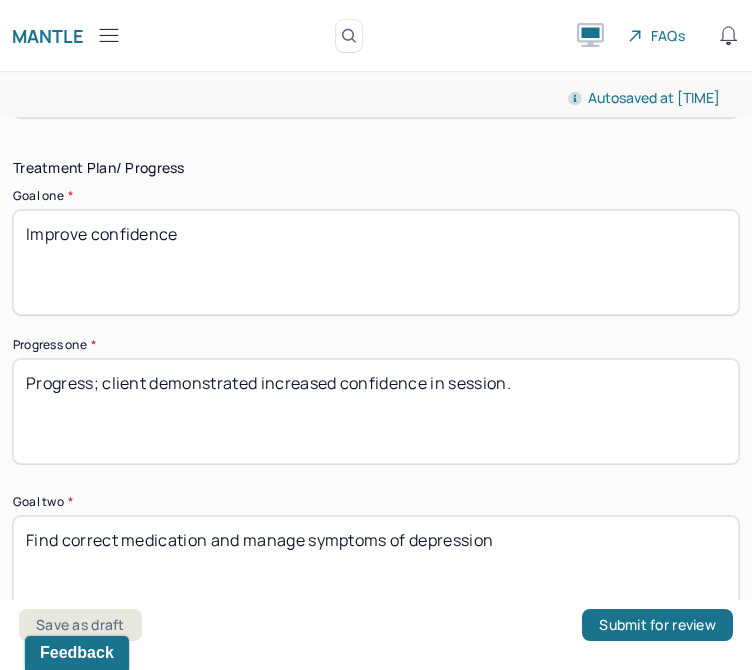 scroll, scrollTop: 3703, scrollLeft: 0, axis: vertical 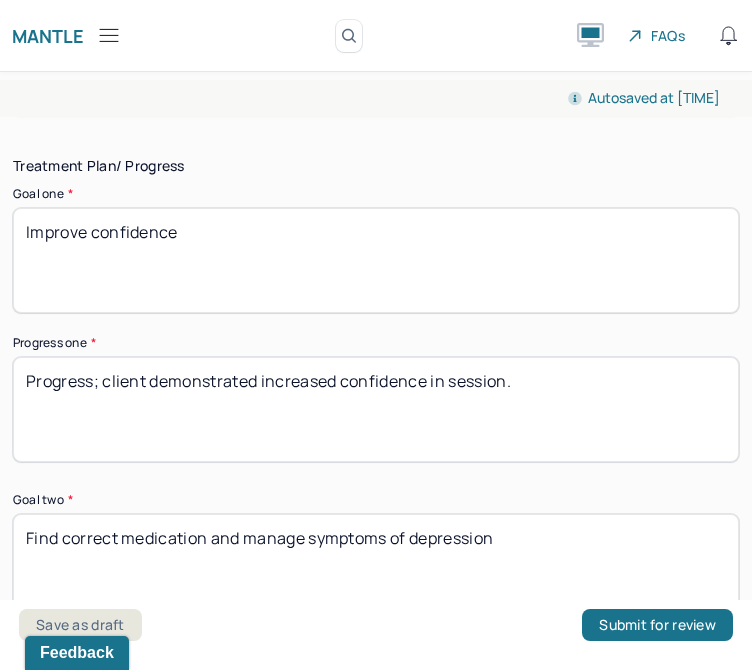 type on "Client remained reflective and open throughout the session." 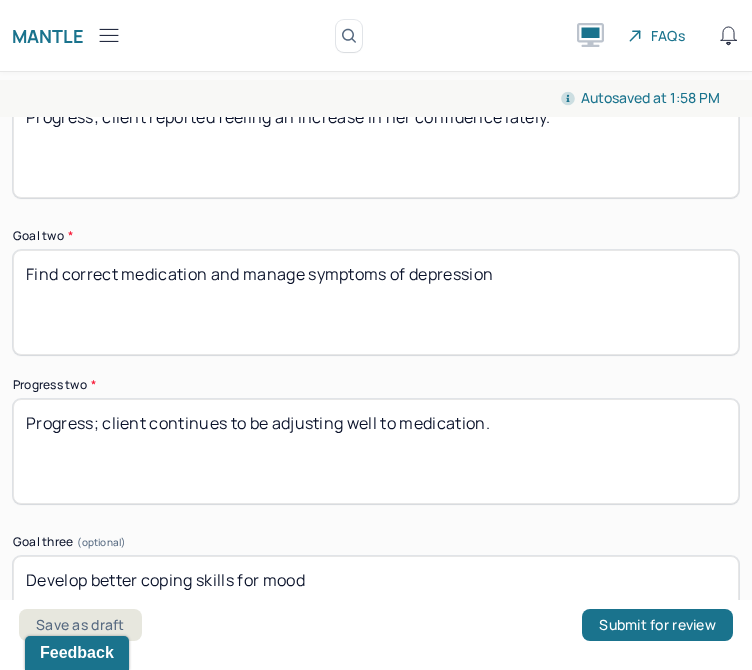 scroll, scrollTop: 3969, scrollLeft: 0, axis: vertical 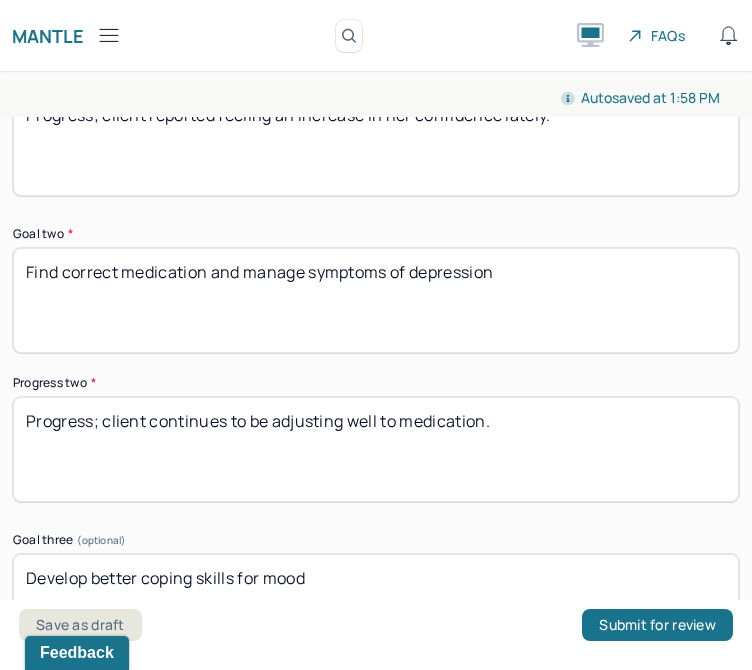 type on "Progress; client reported feeling an increase in her confidence lately." 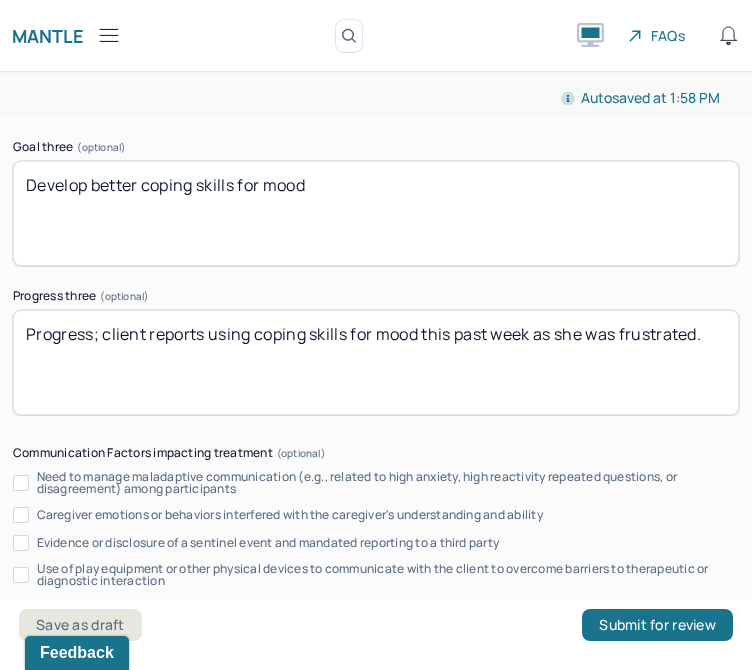 scroll, scrollTop: 4374, scrollLeft: 0, axis: vertical 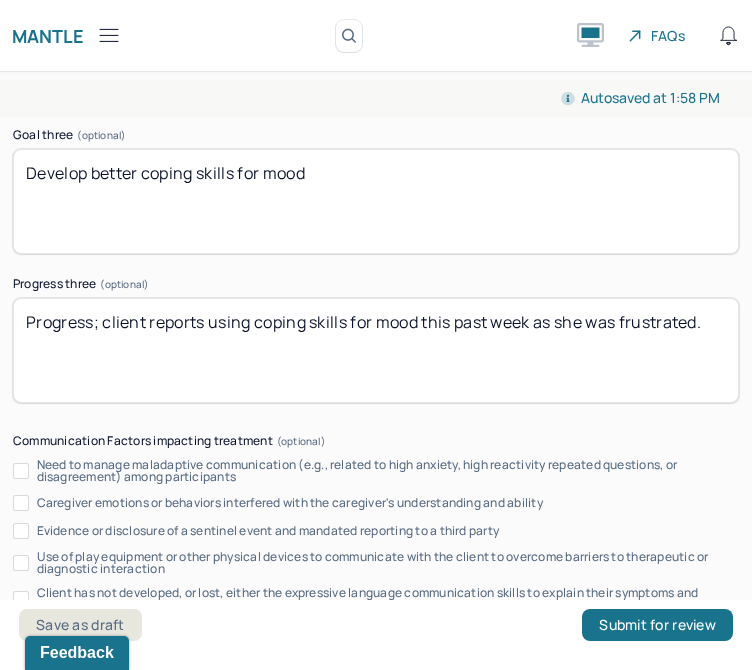 type on "Progress; client reported that she is still taking her medication consistently to help manage symptoms." 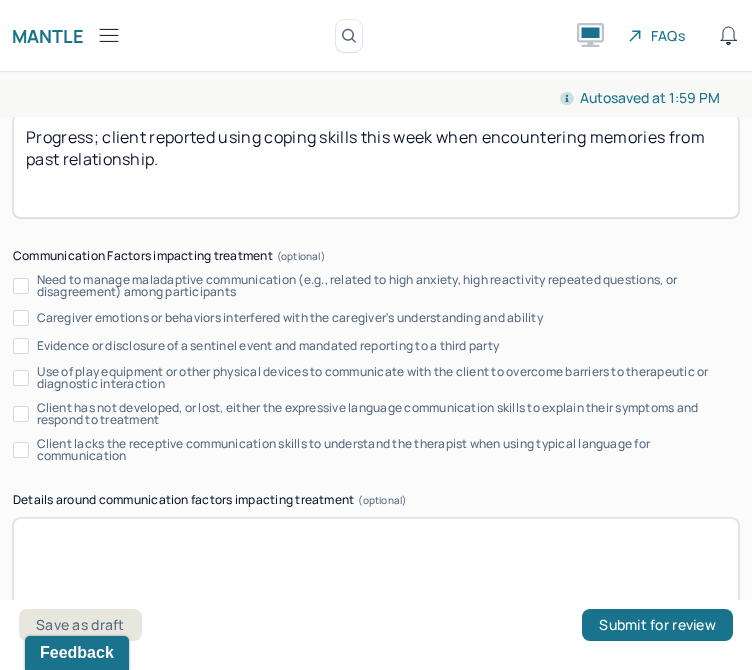 scroll, scrollTop: 4786, scrollLeft: 0, axis: vertical 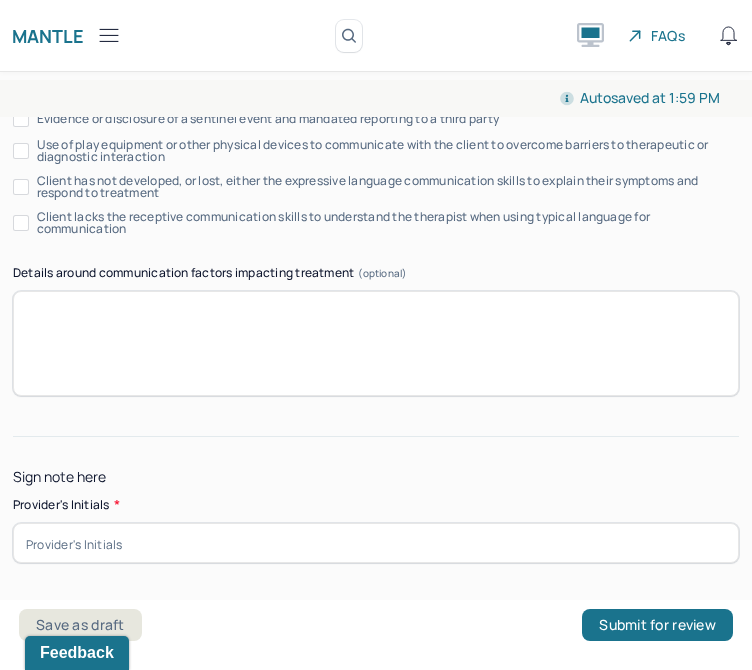 type on "Progress; client reported using coping skills this week when encountering memories from past relationship." 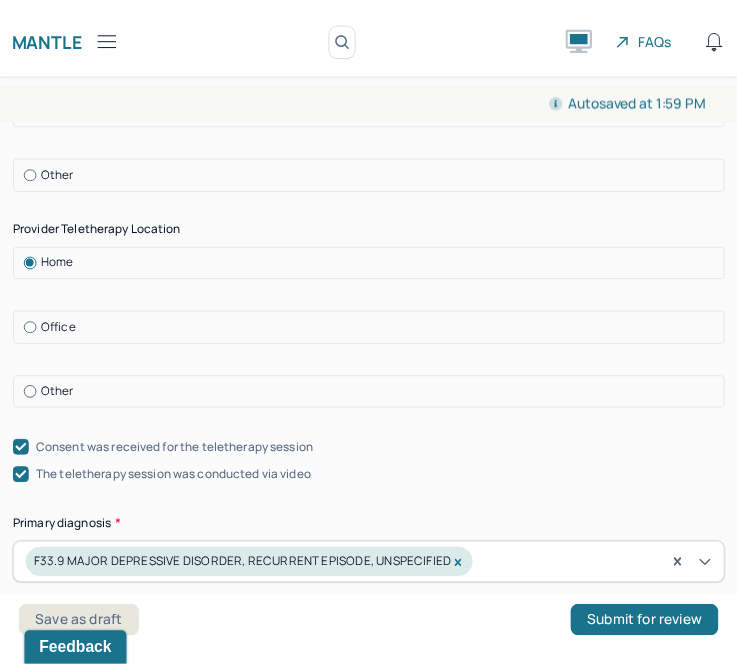 scroll, scrollTop: 543, scrollLeft: 0, axis: vertical 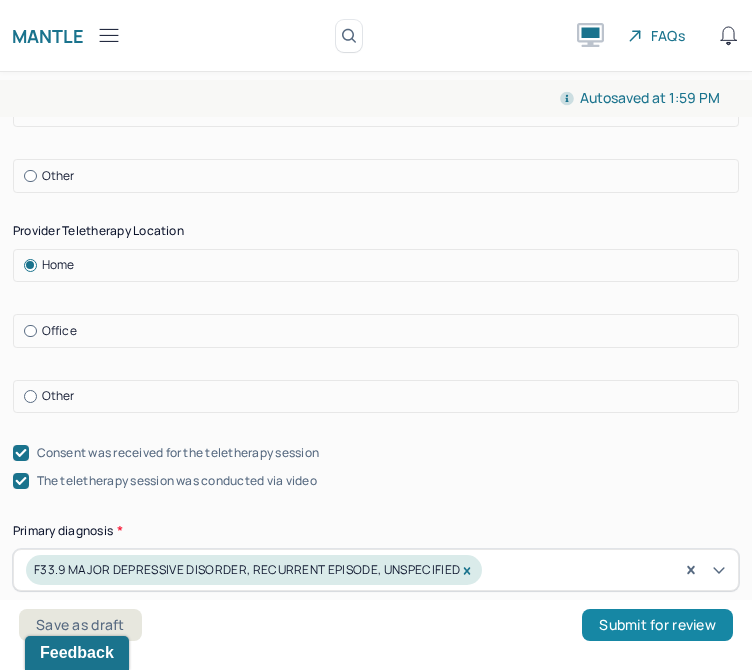 type on "LD" 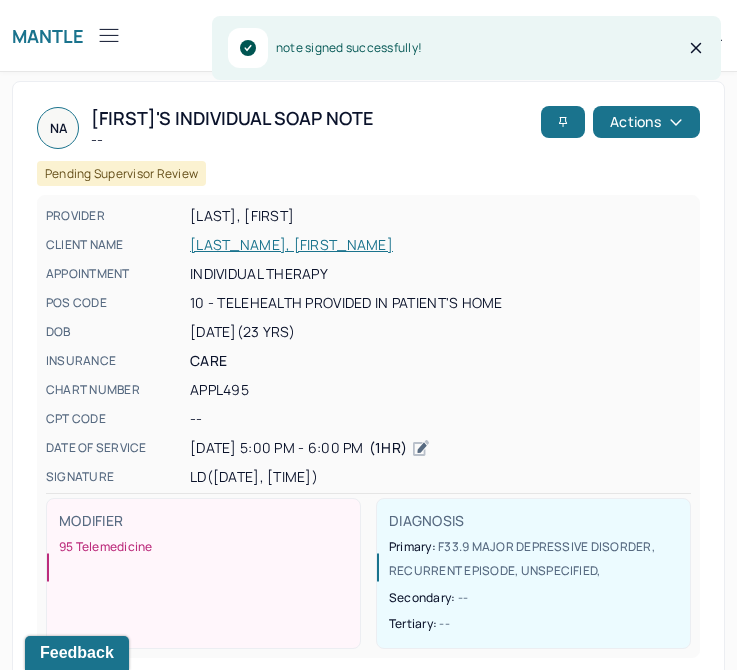click 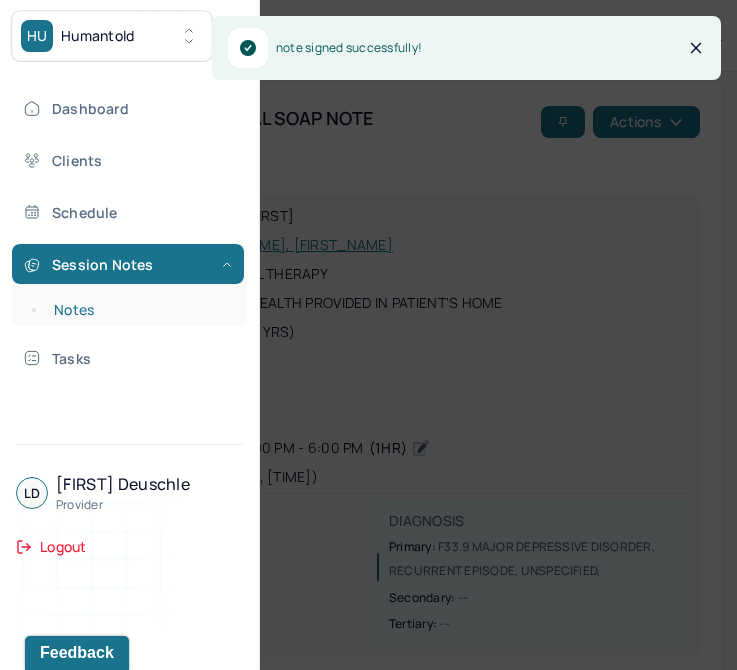 click on "Notes" at bounding box center (139, 310) 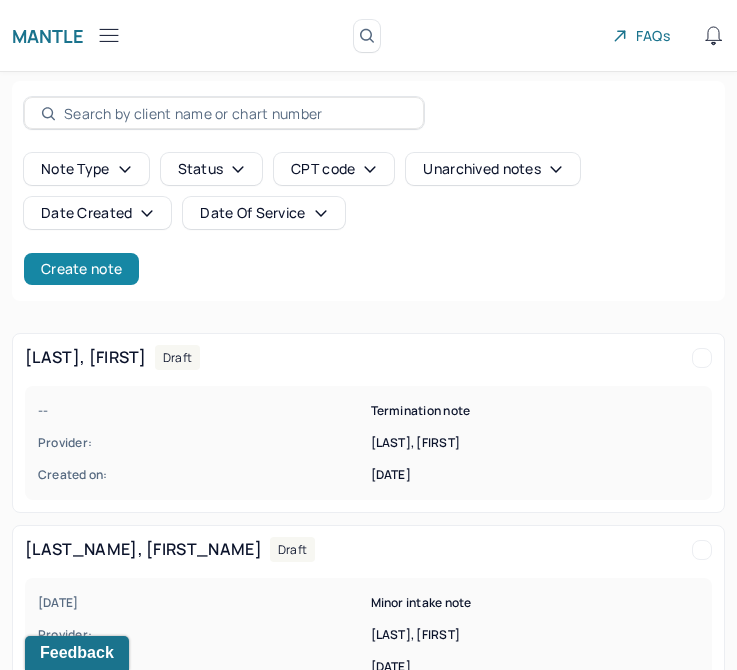 click on "Create note" at bounding box center (81, 269) 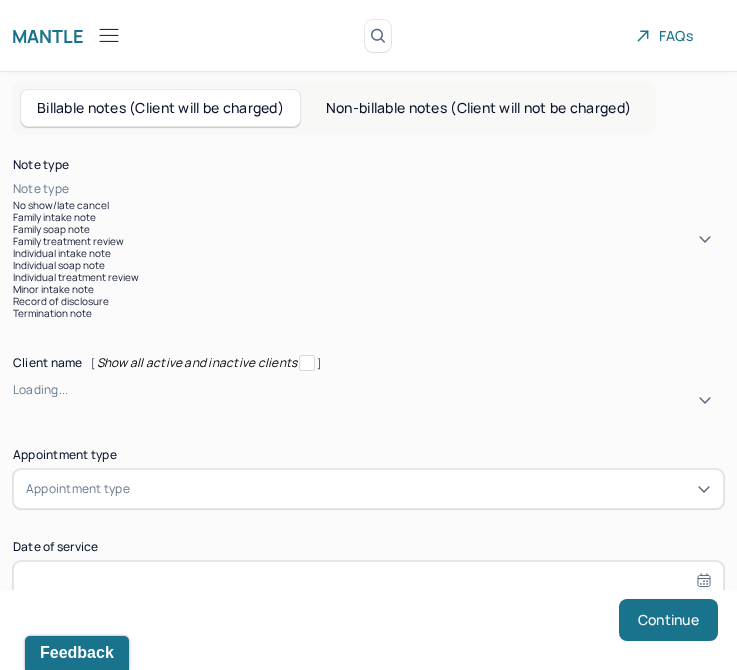 click at bounding box center (398, 189) 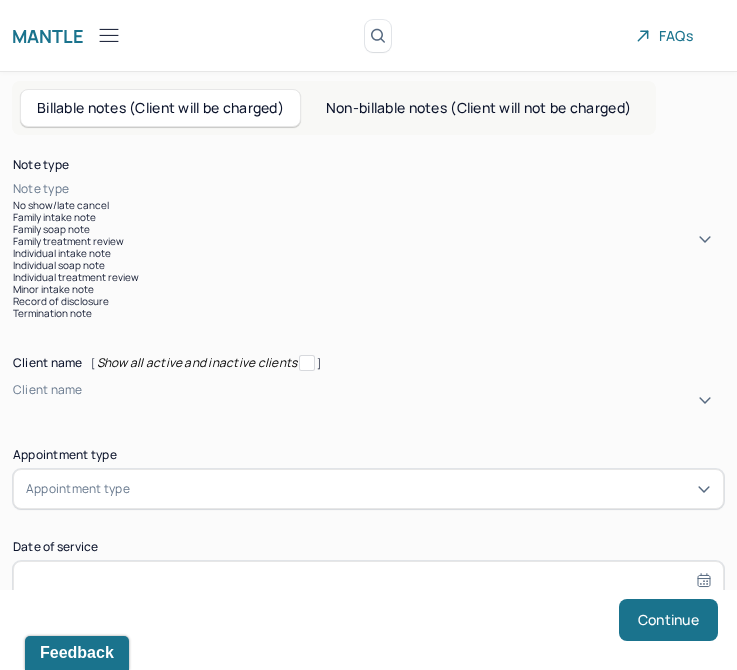 click on "Individual soap note" at bounding box center (368, 265) 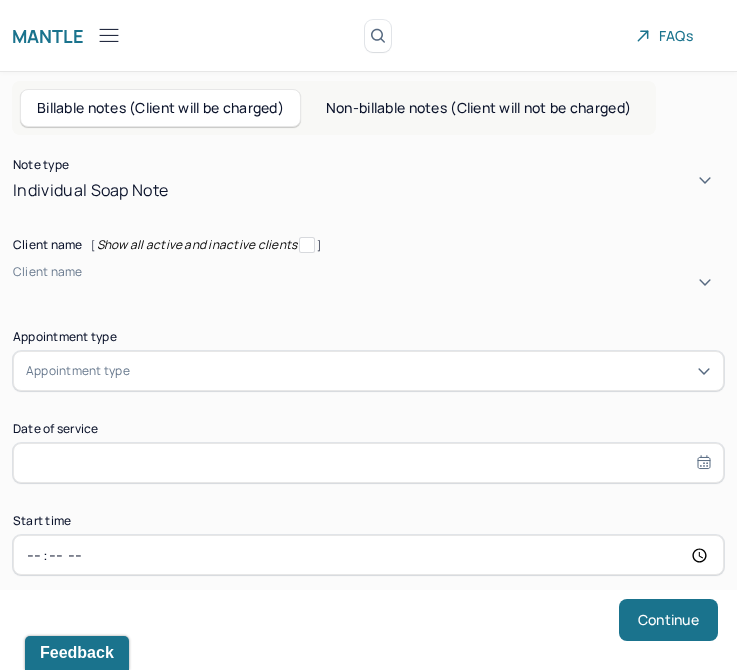 click at bounding box center (16, 289) 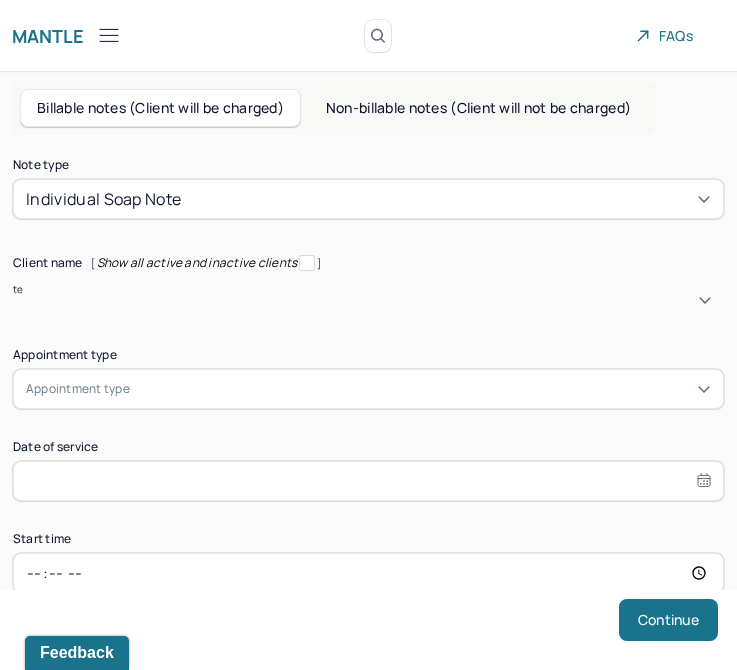 type on "[INITIALS]" 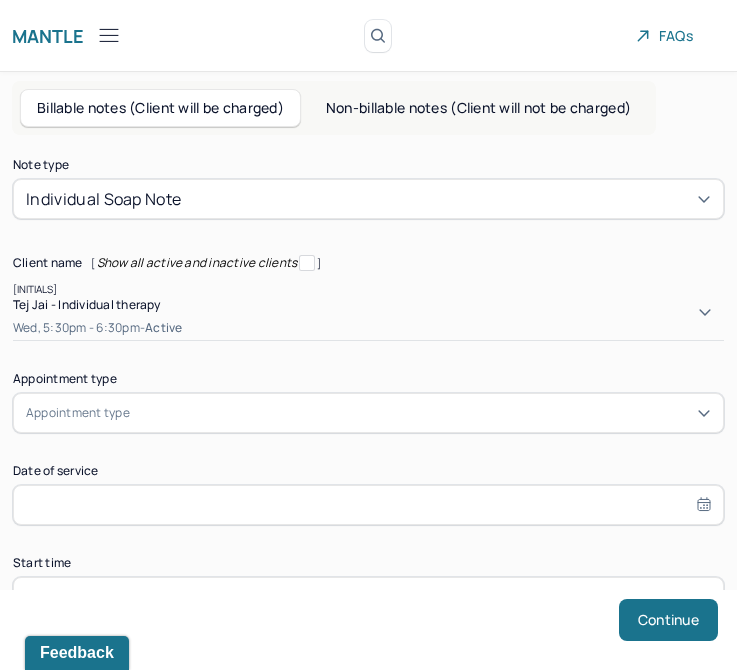 click on "[DAY], [TIME] - active" at bounding box center (368, 328) 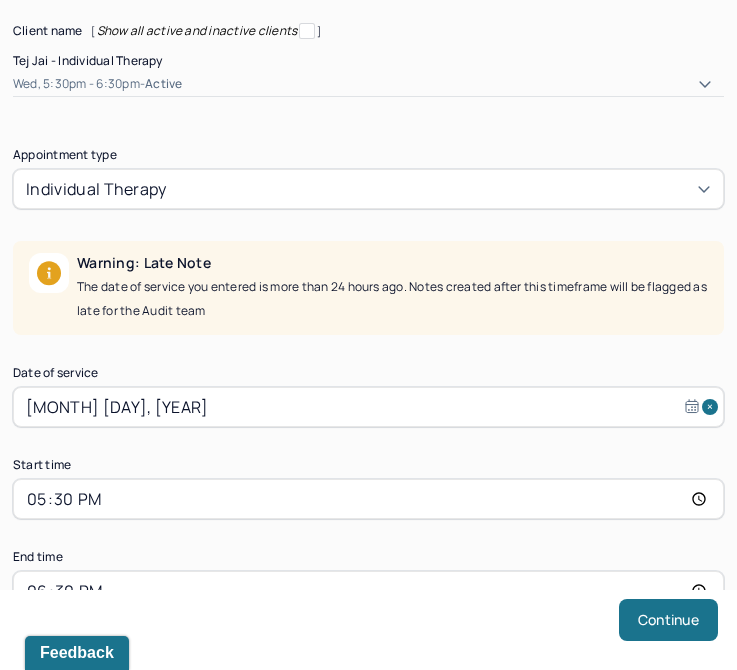 scroll, scrollTop: 231, scrollLeft: 0, axis: vertical 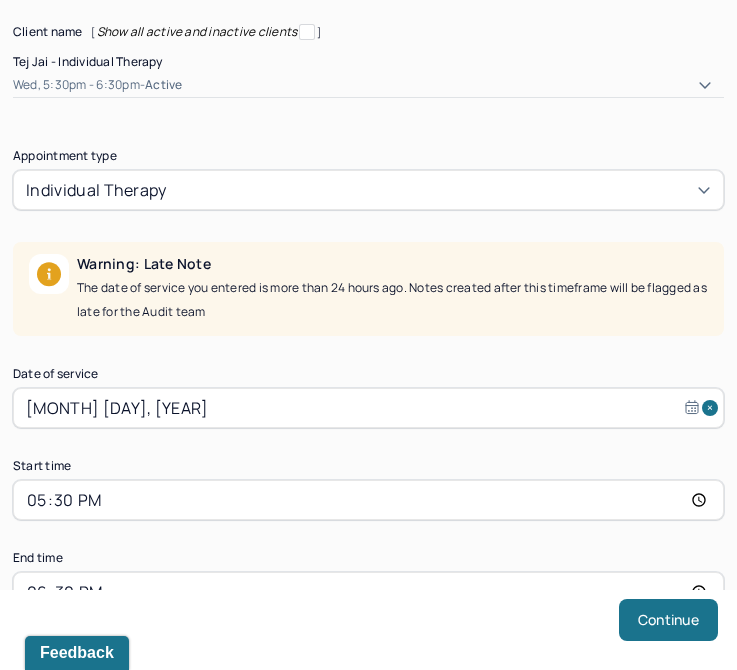 click on "[MONTH] [DAY], [YEAR]" at bounding box center [368, 408] 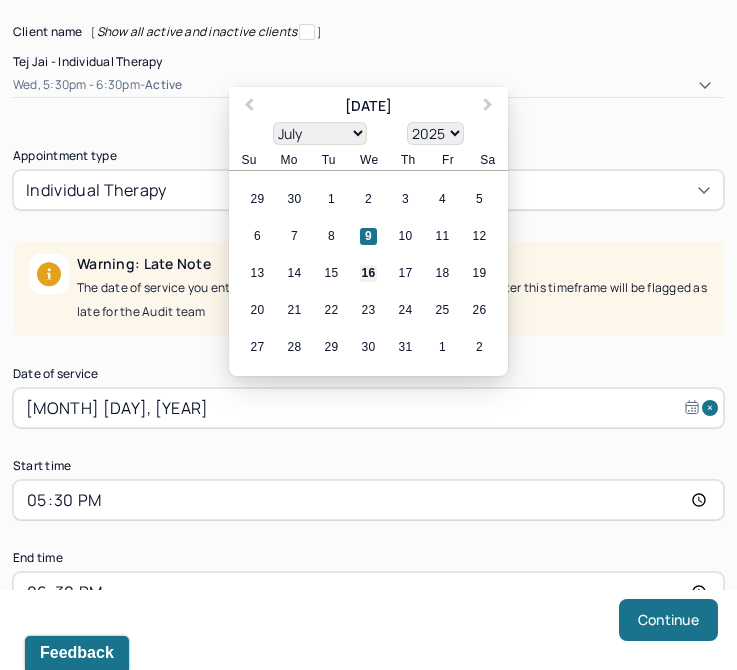 click on "16" at bounding box center [368, 273] 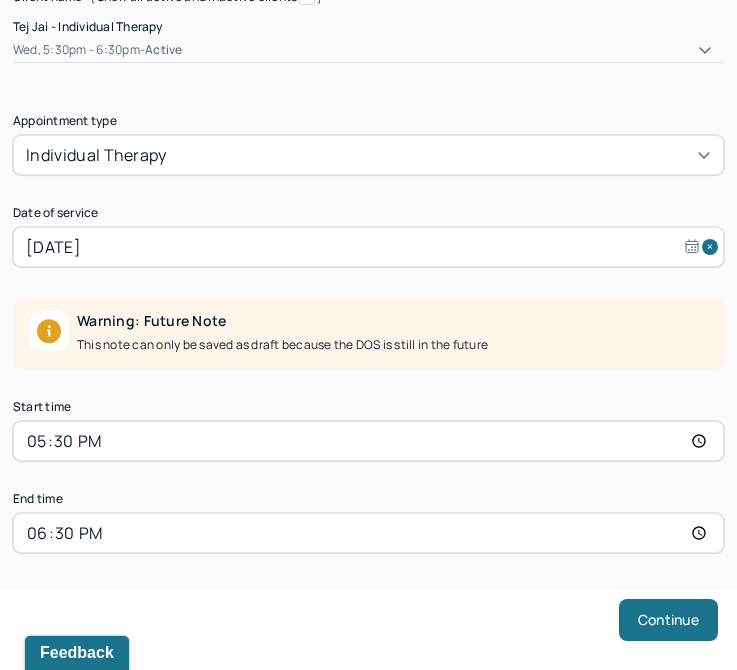 scroll, scrollTop: 292, scrollLeft: 0, axis: vertical 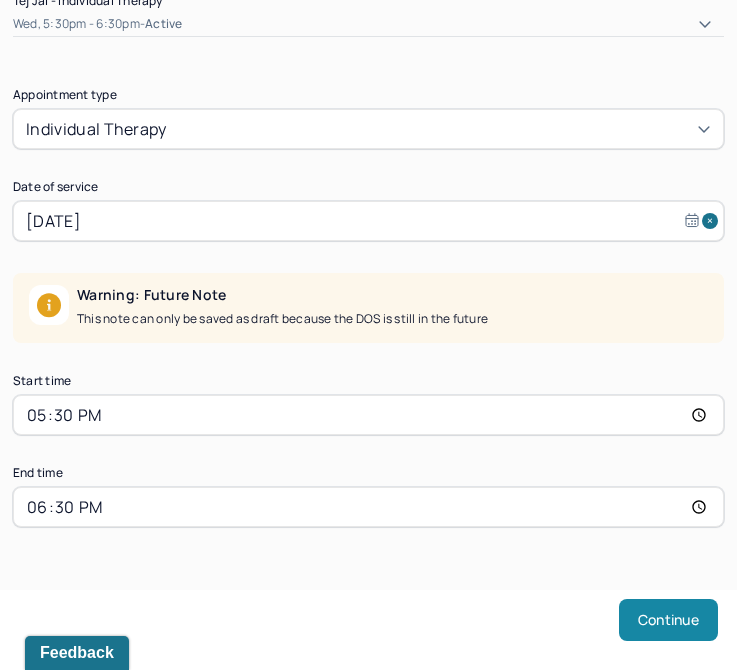 click on "Continue" at bounding box center (668, 620) 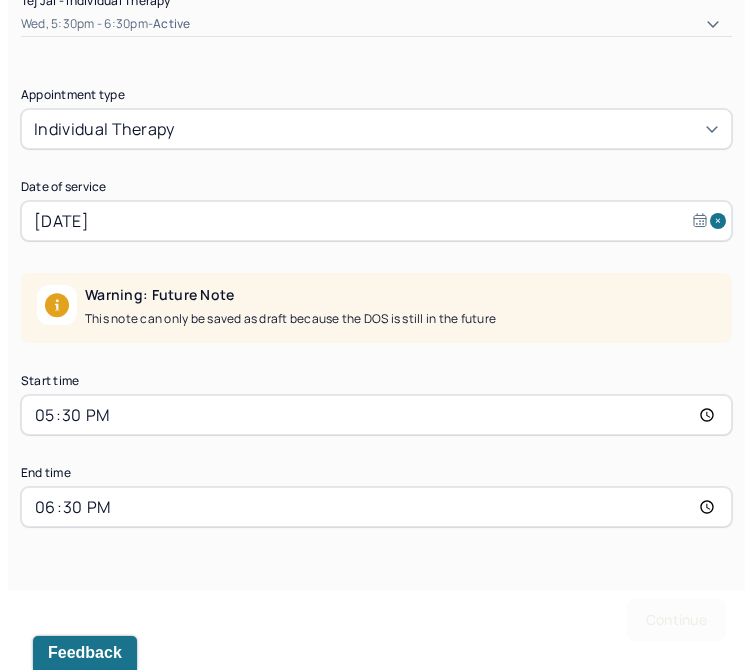 scroll, scrollTop: 0, scrollLeft: 0, axis: both 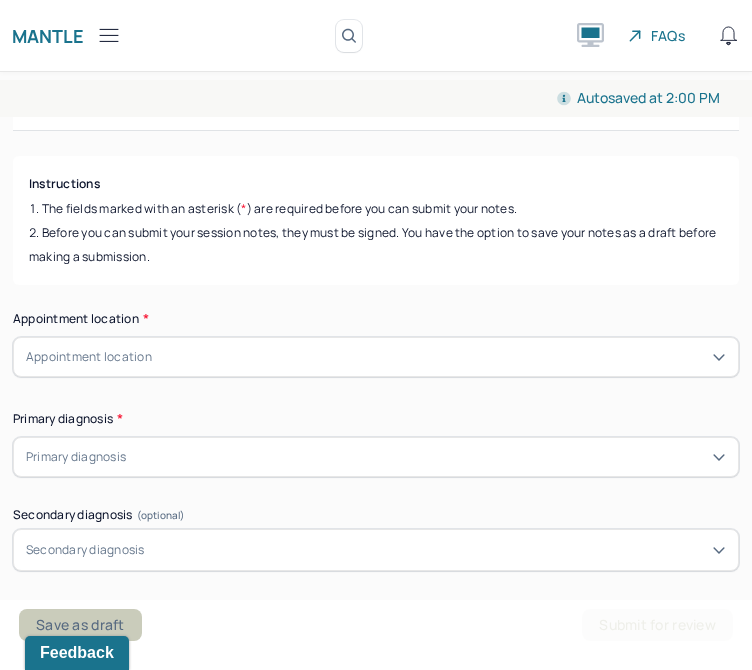 click on "Save as draft" at bounding box center [80, 625] 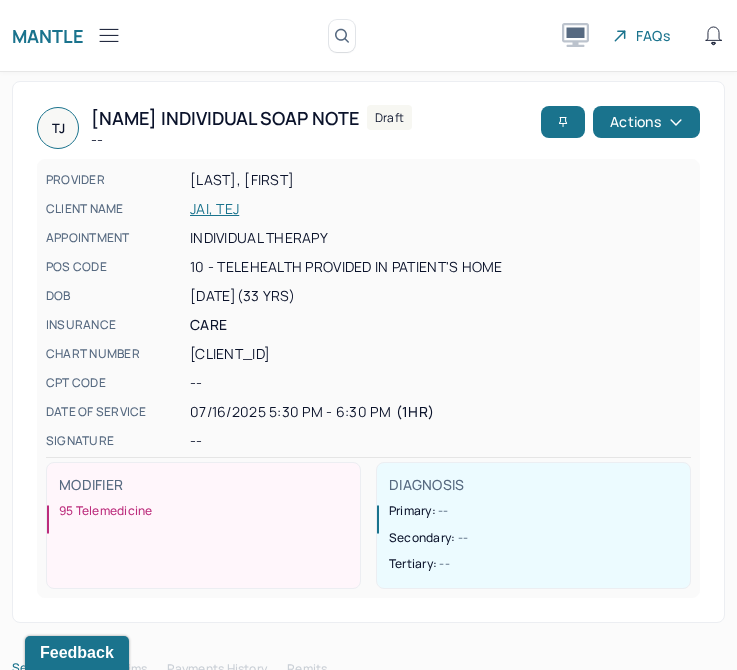 click at bounding box center (109, 35) 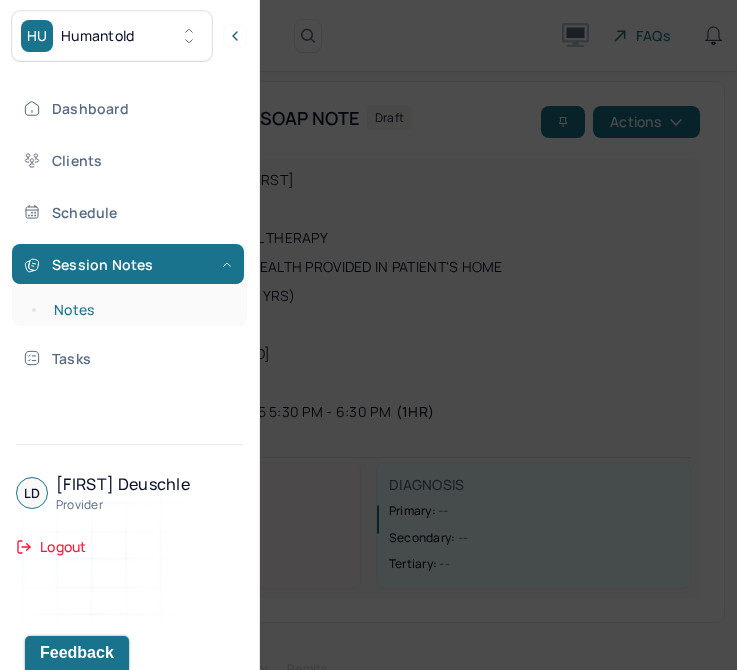 click on "Notes" at bounding box center [139, 310] 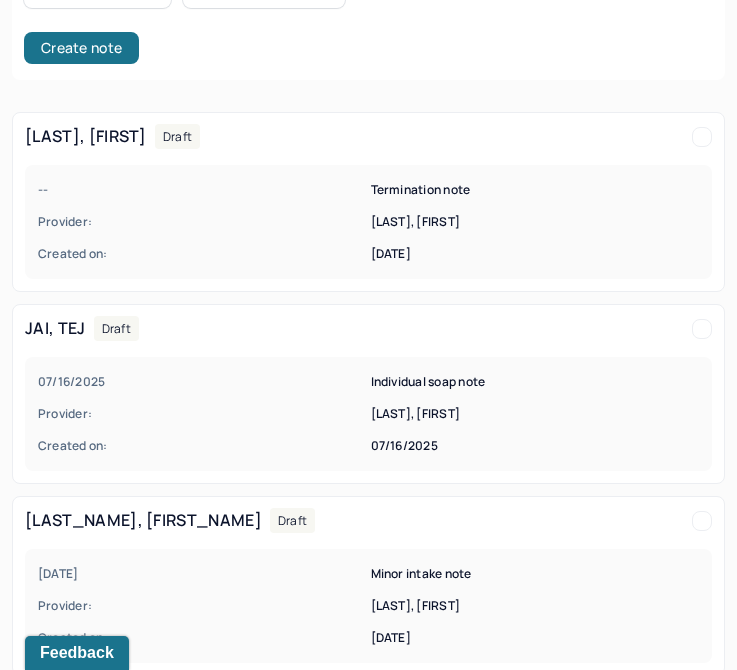 scroll, scrollTop: 438, scrollLeft: 0, axis: vertical 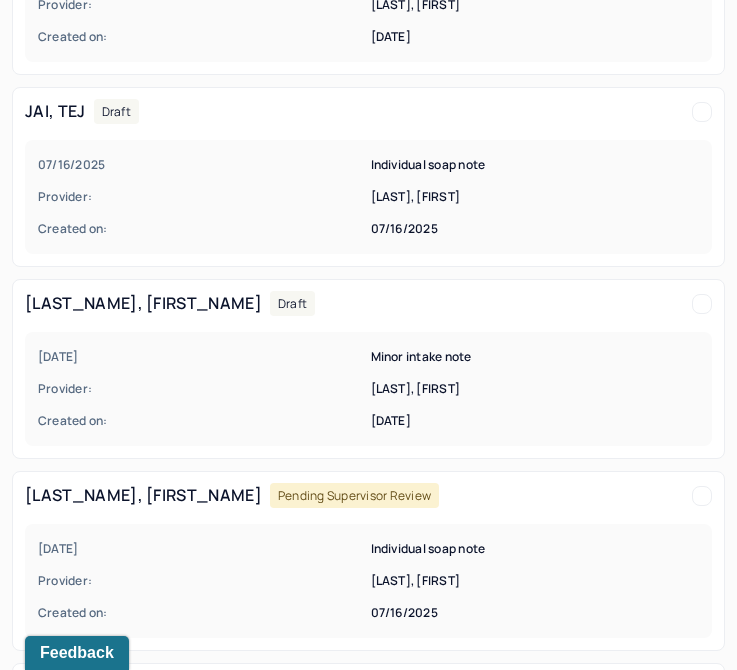 click on "[LAST], [FIRST]" at bounding box center (535, 389) 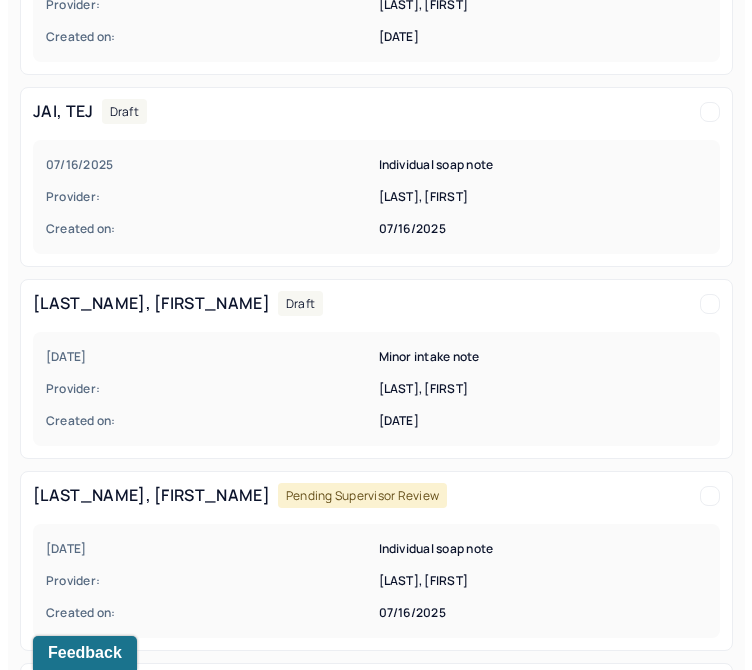 scroll, scrollTop: 0, scrollLeft: 0, axis: both 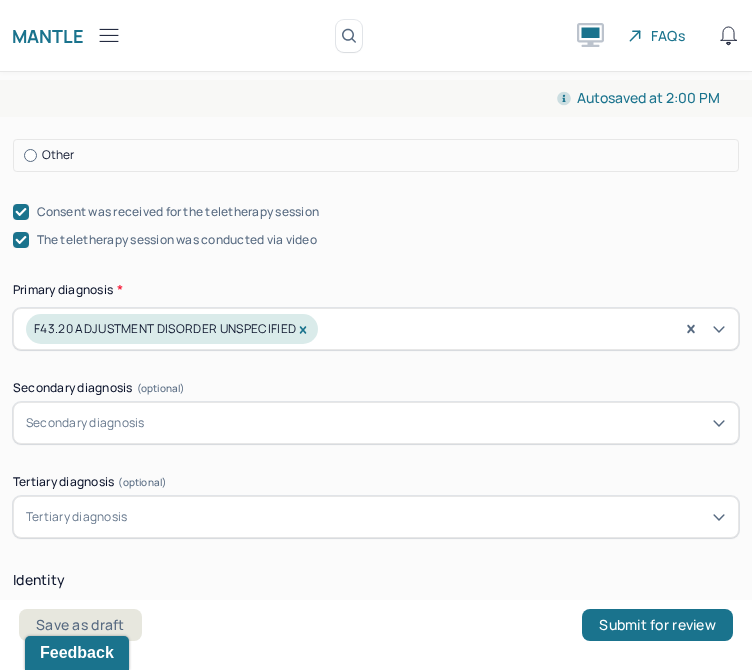 click 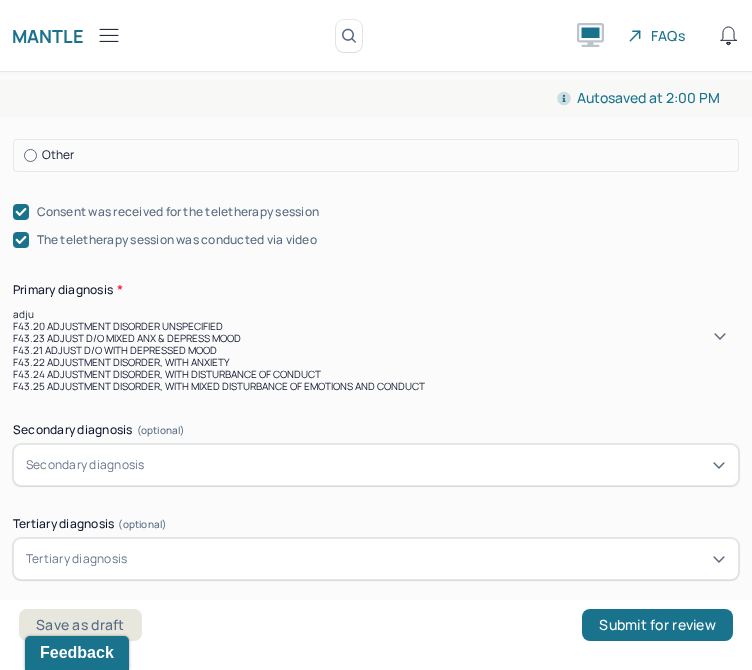type on "adjus" 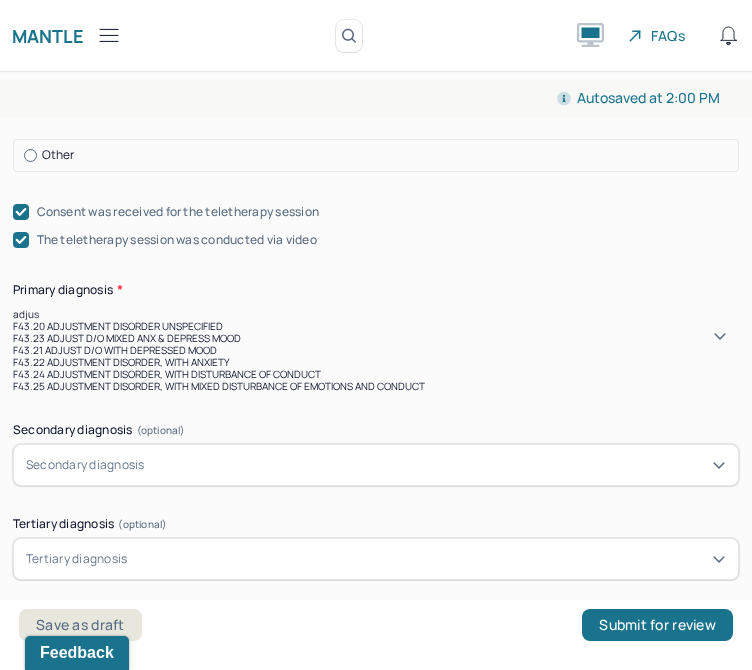 click on "F43.23 ADJUST D/O MIXED ANX & DEPRESS MOOD" at bounding box center [376, 338] 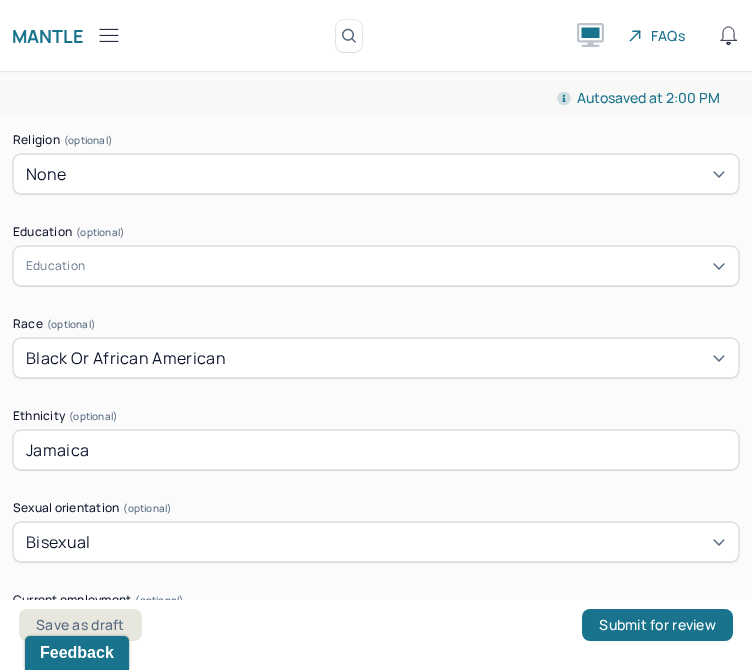 scroll, scrollTop: 1542, scrollLeft: 0, axis: vertical 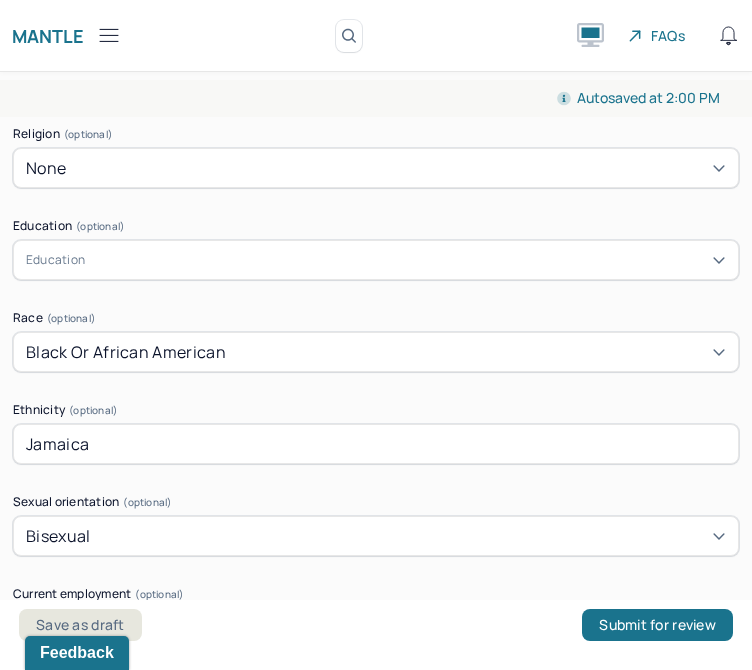 click on "Jamaica" at bounding box center (376, 444) 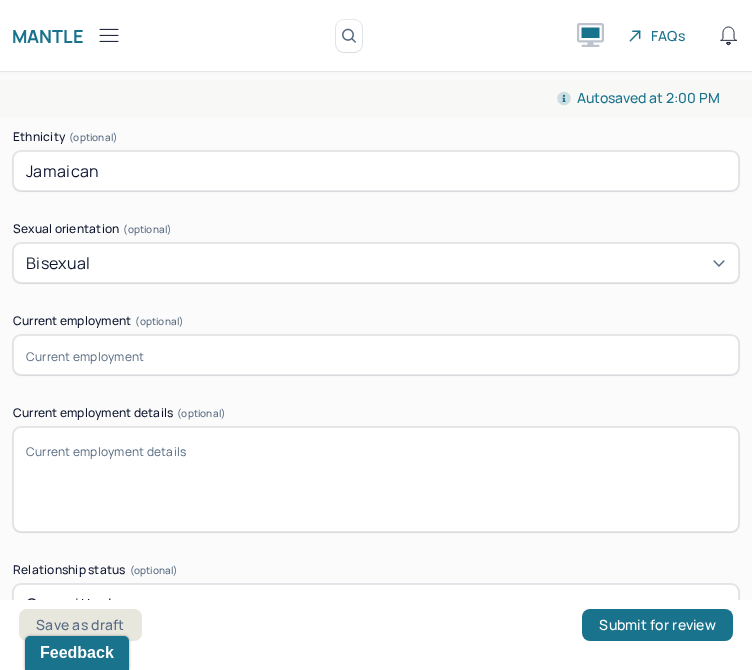 scroll, scrollTop: 1822, scrollLeft: 0, axis: vertical 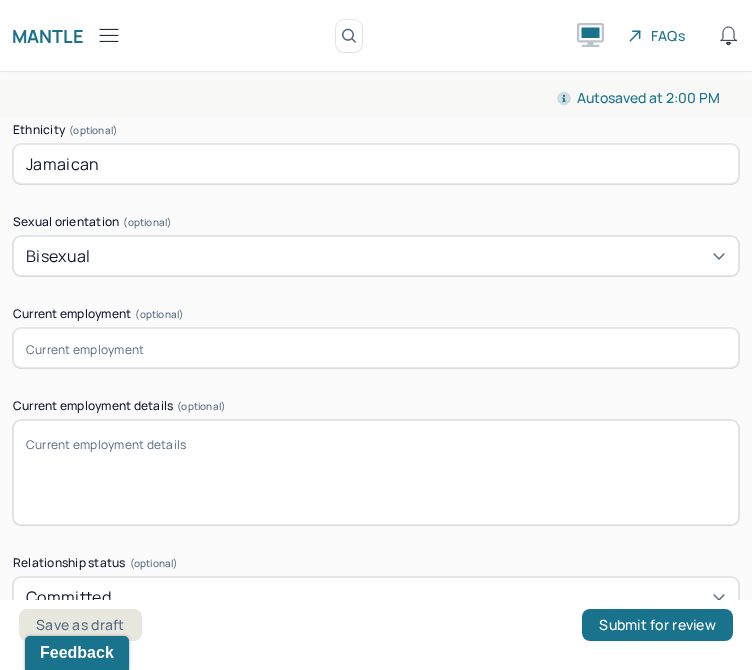 type on "Jamaican" 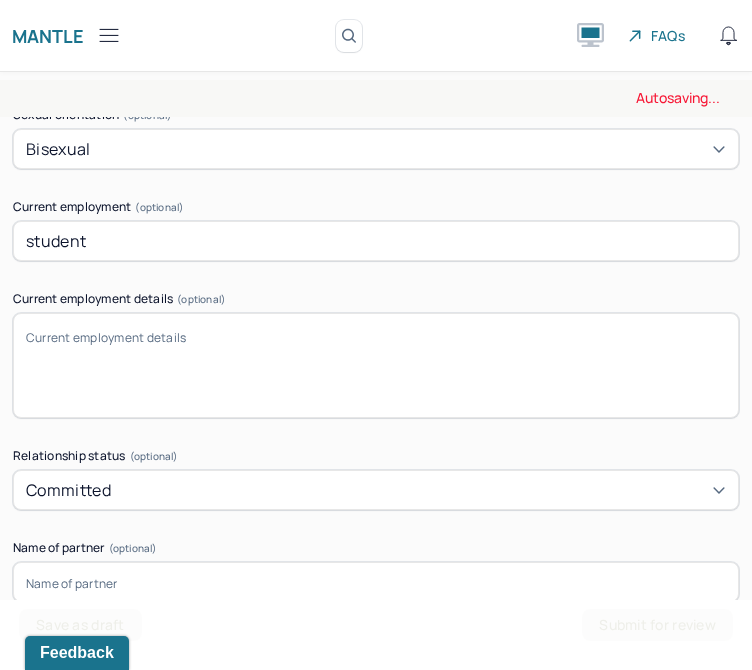 scroll, scrollTop: 2012, scrollLeft: 0, axis: vertical 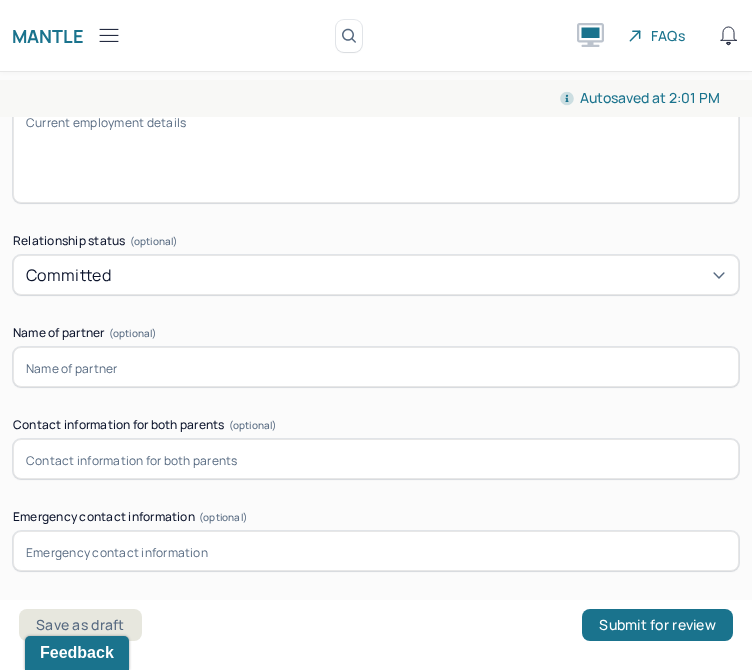 type on "student" 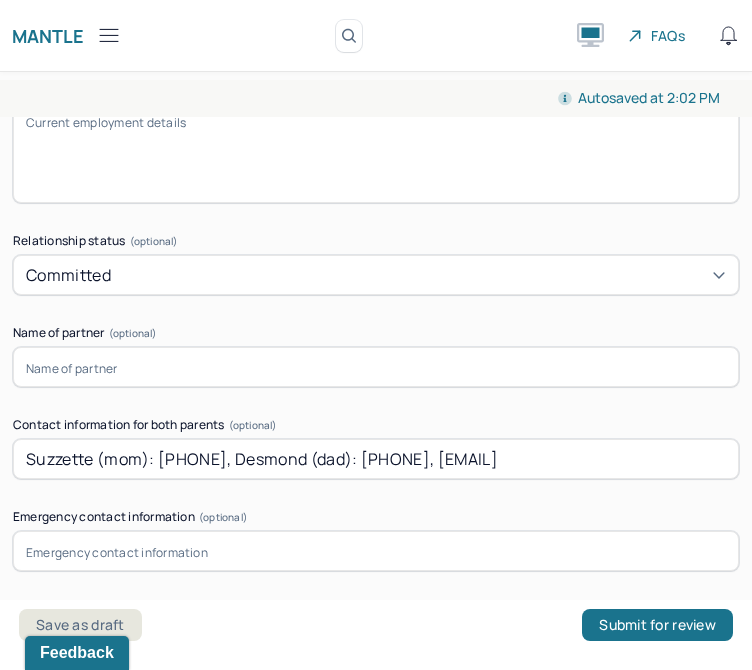 click on "Suzzette (mom): [PHONE], Desmond (dad): [PHONE], [EMAIL]" at bounding box center (376, 459) 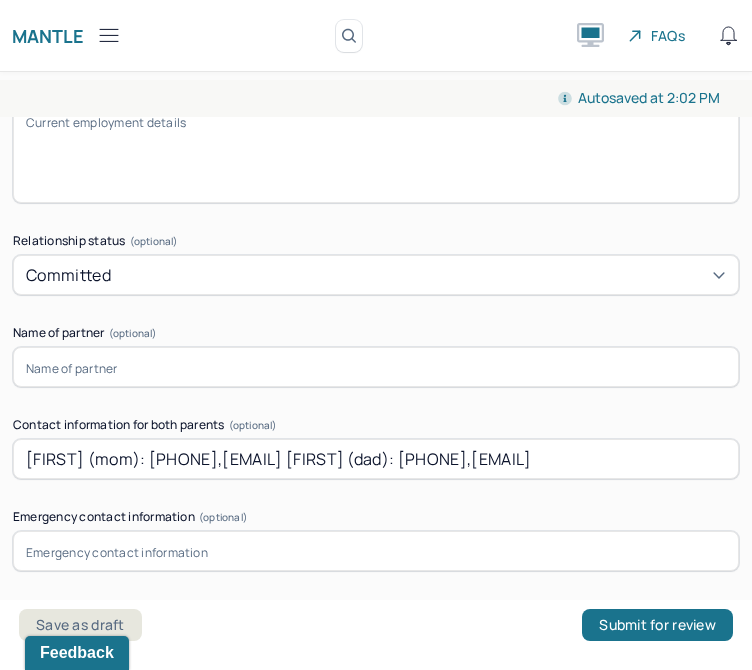 click on "[FIRST] (mom): [PHONE],[EMAIL] [FIRST] (dad): [PHONE],[EMAIL]" at bounding box center (376, 459) 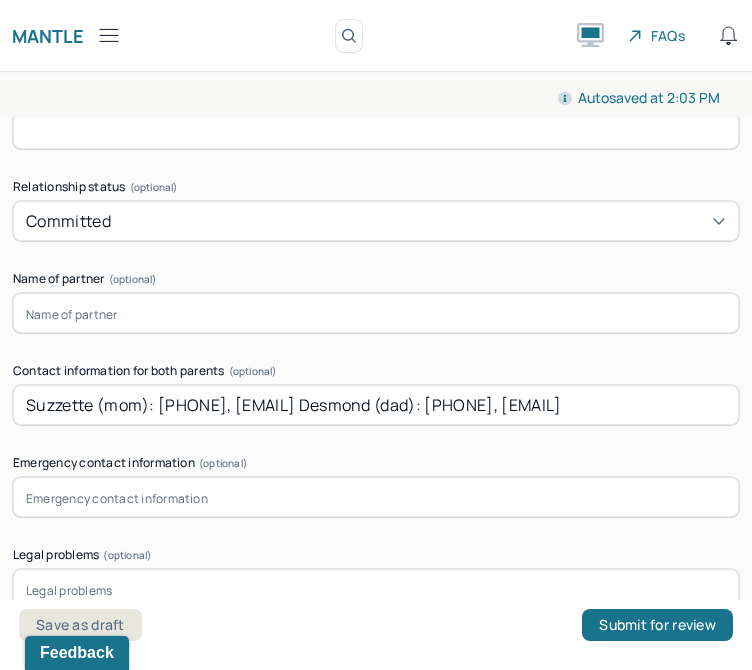 scroll, scrollTop: 2203, scrollLeft: 0, axis: vertical 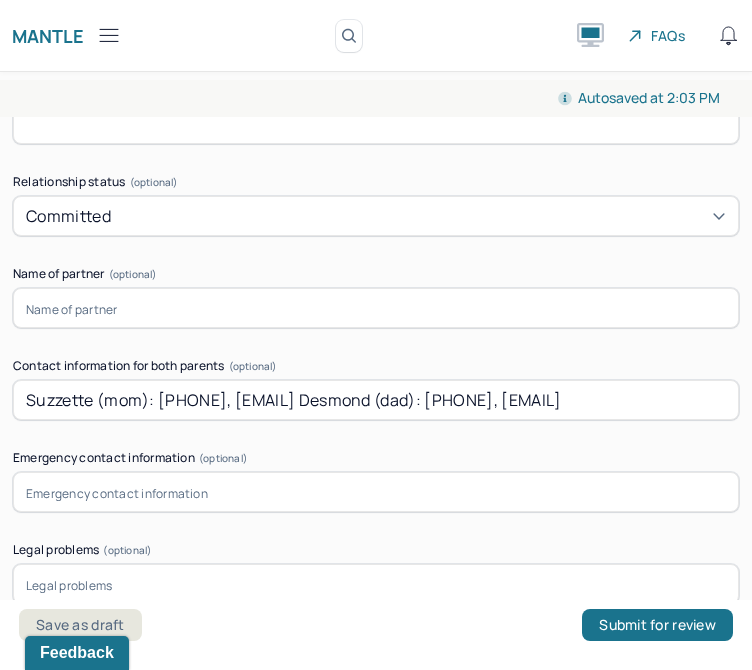 type on "Suzzette (mom): [PHONE], [EMAIL] Desmond (dad): [PHONE], [EMAIL]" 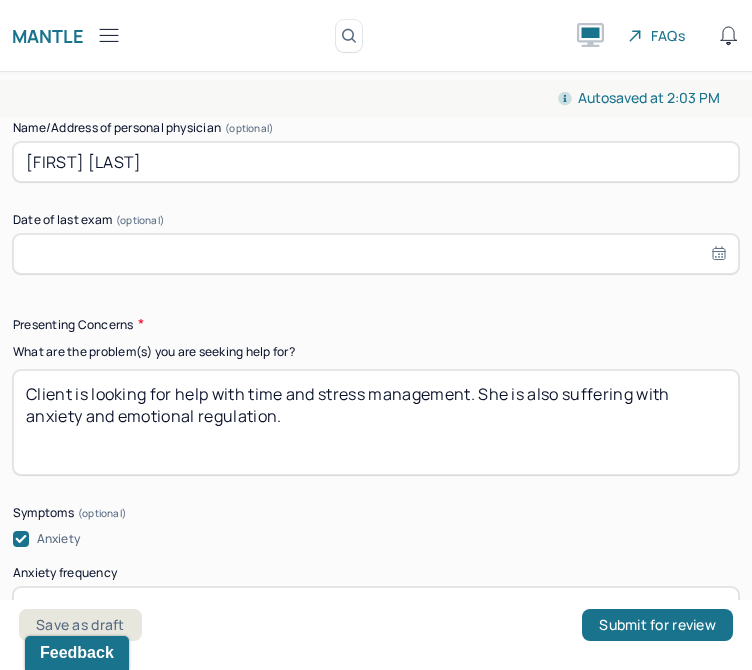 scroll, scrollTop: 2722, scrollLeft: 0, axis: vertical 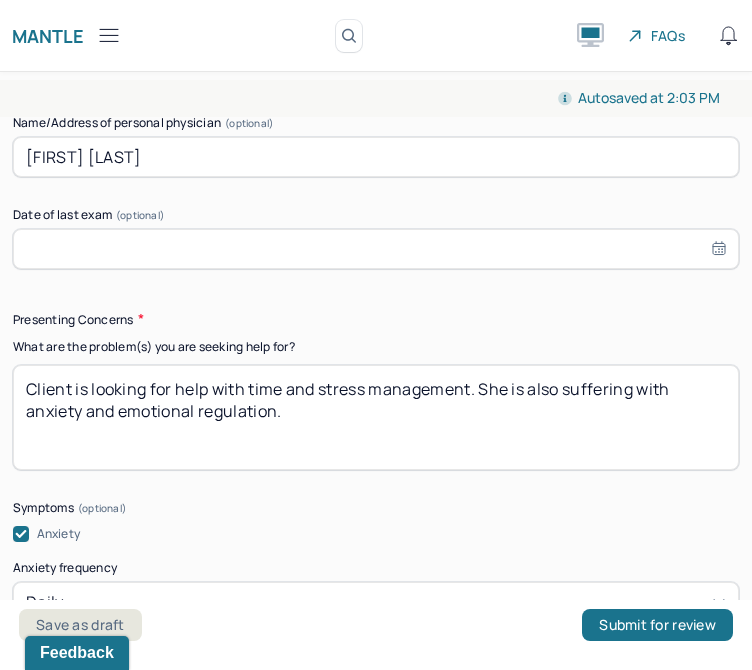 type on "[FIRST] (mom): [PHONE]" 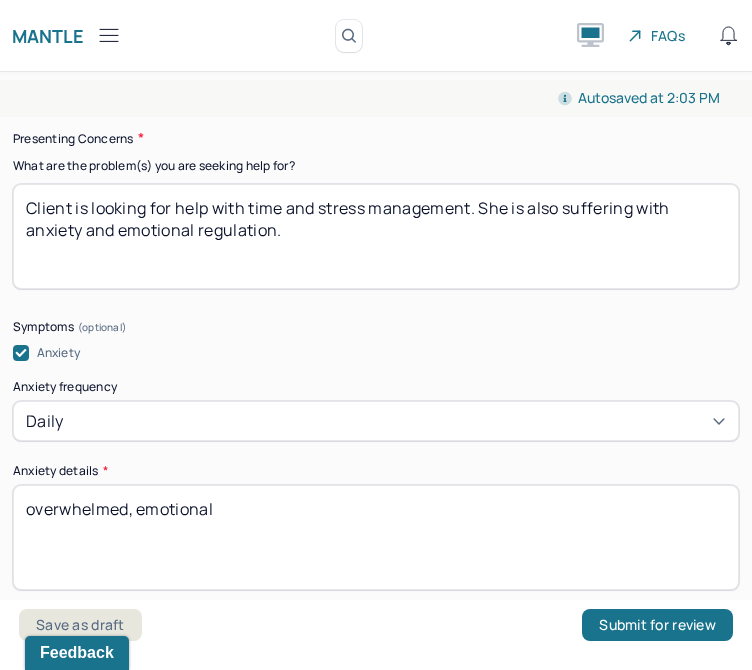 scroll, scrollTop: 2906, scrollLeft: 0, axis: vertical 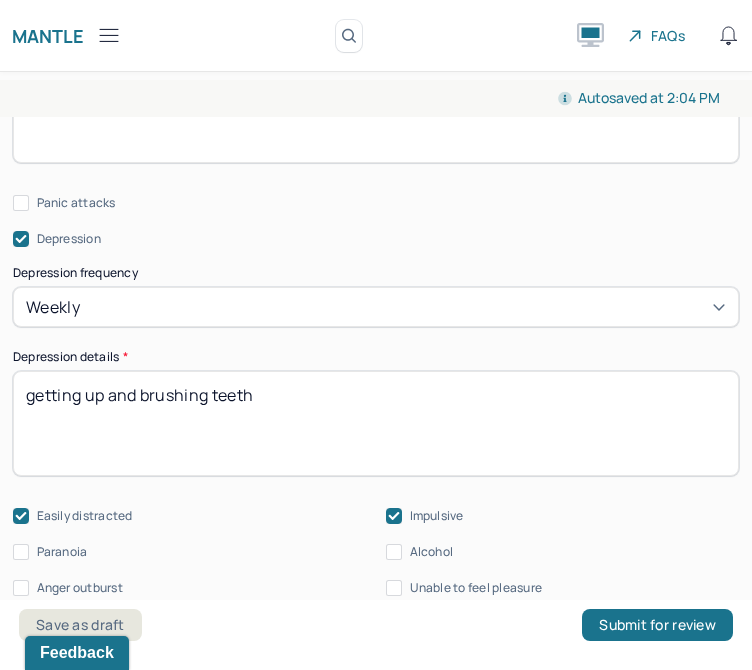 type on "Client is seeking support with managing time and stress more effectively. Client is experiencing challenges related to anxiety and emotional regulation." 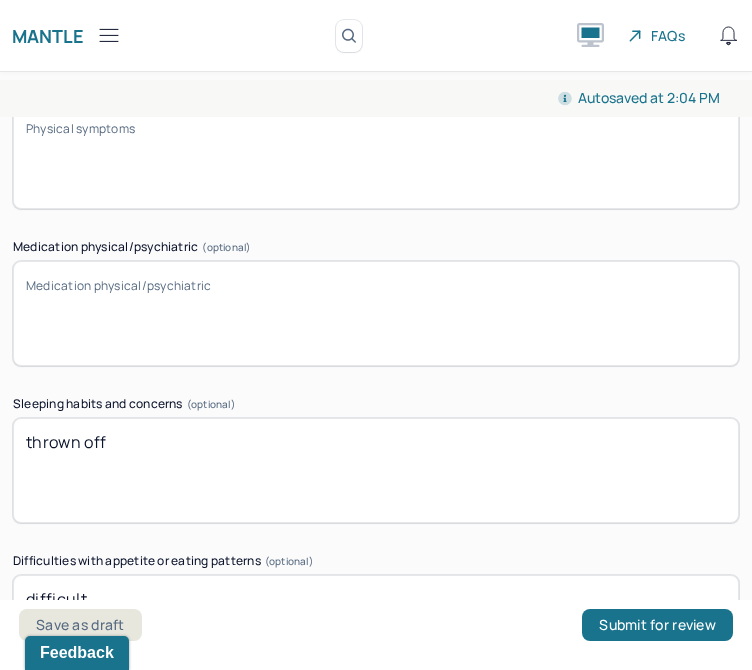 scroll, scrollTop: 4152, scrollLeft: 0, axis: vertical 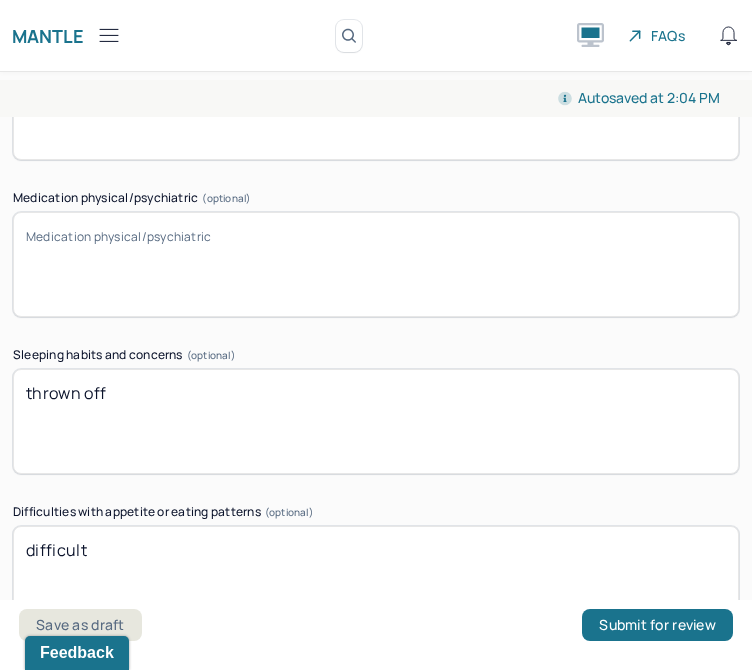 type on "Client finds it difficult to do daily tasks/self-care" 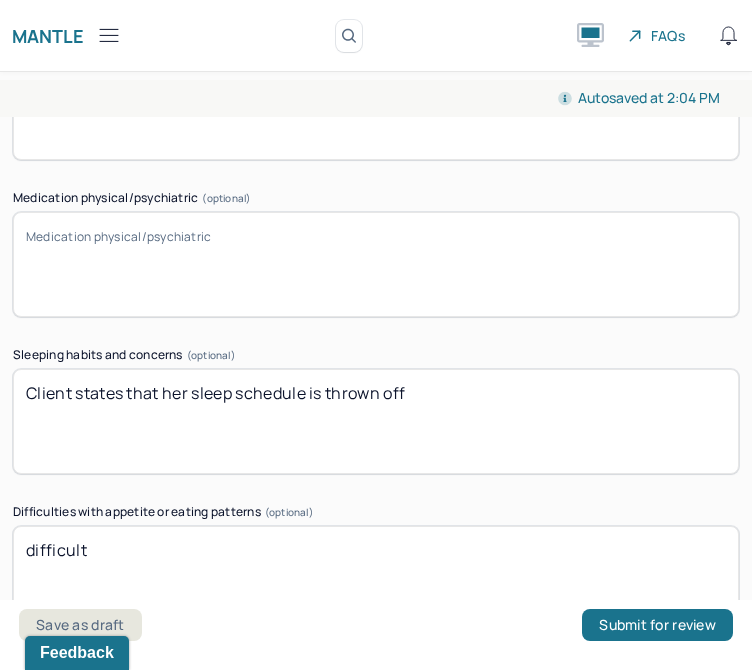 type on "Client states that her sleep schedule is thrown off" 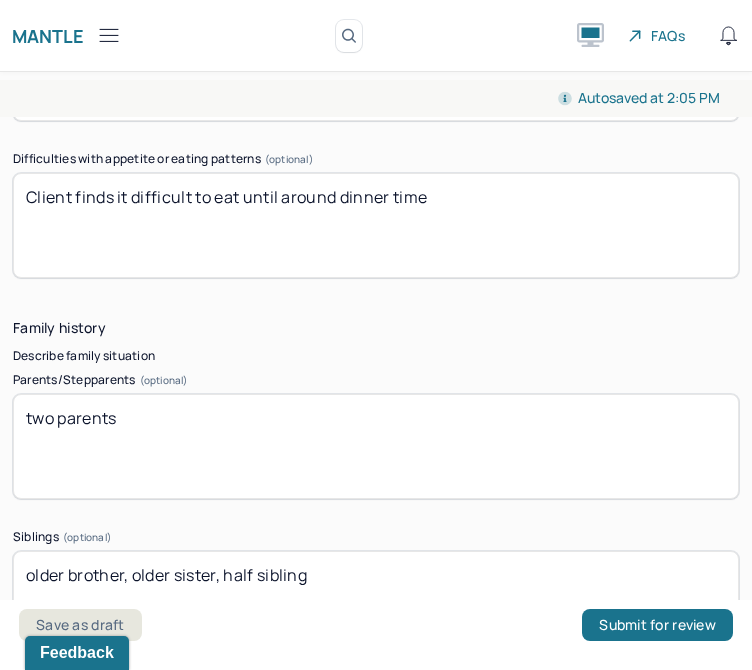 scroll, scrollTop: 4512, scrollLeft: 0, axis: vertical 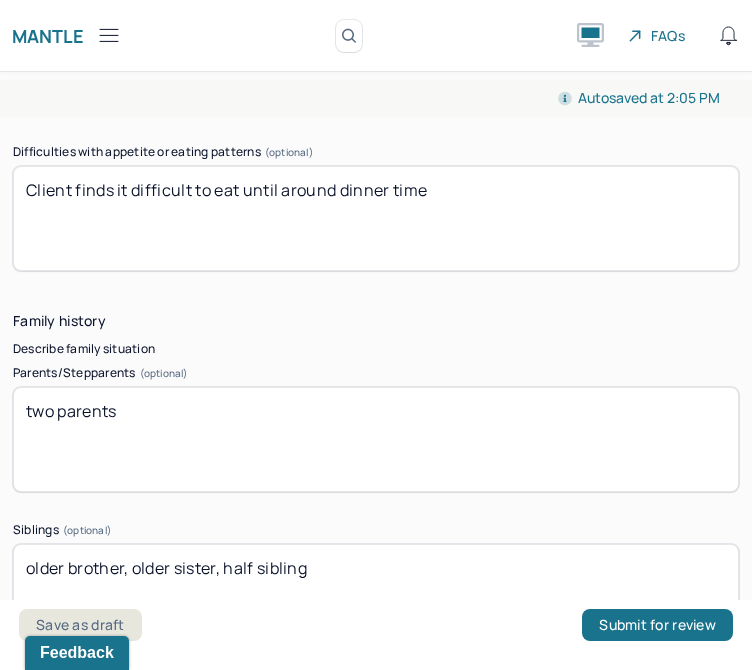 type on "Client finds it difficult to eat until around dinner time" 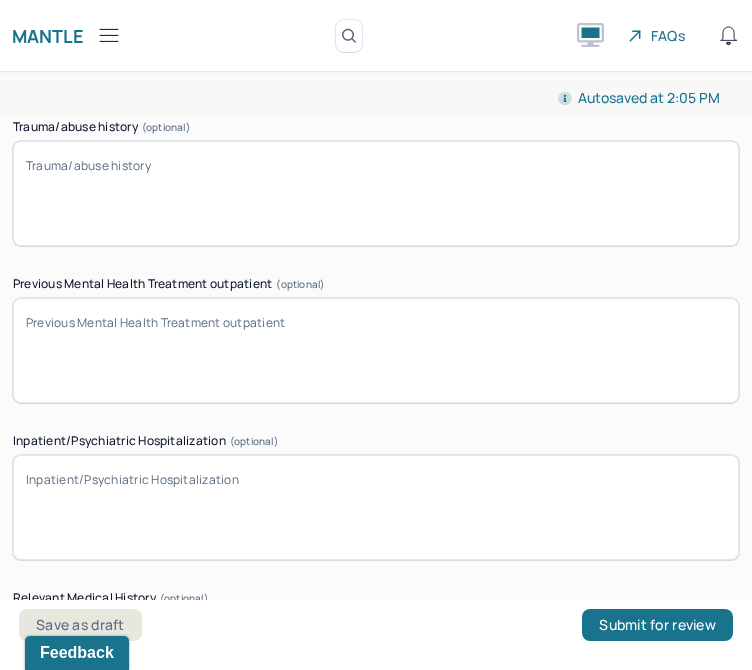 scroll, scrollTop: 7029, scrollLeft: 0, axis: vertical 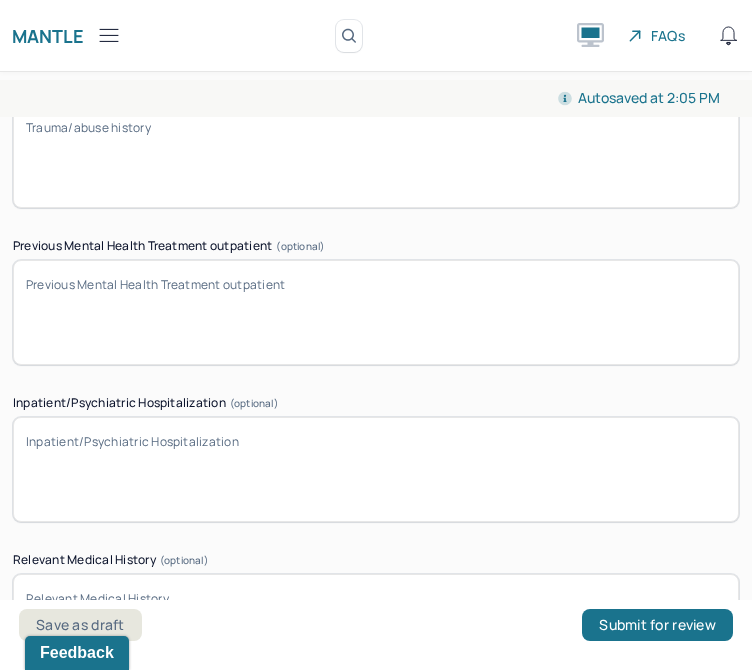 type on "Client lives with her mother and father" 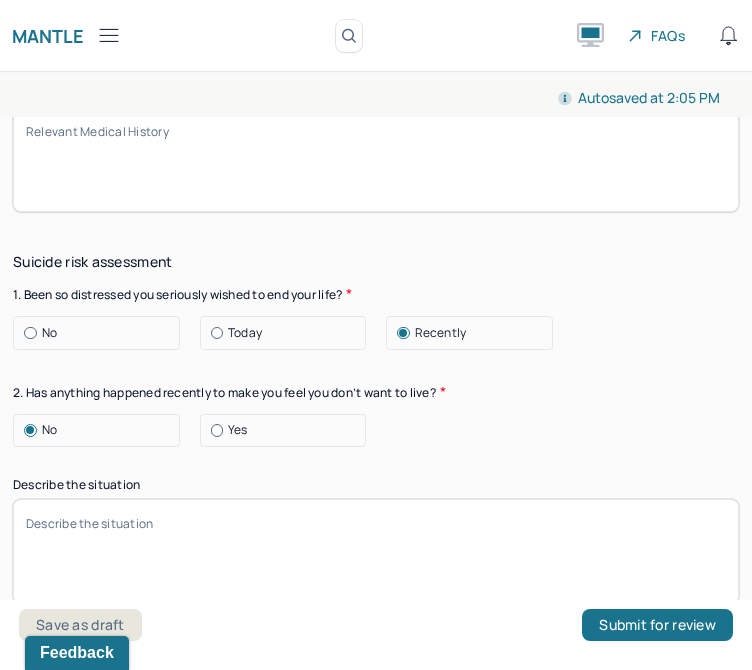 scroll, scrollTop: 7541, scrollLeft: 0, axis: vertical 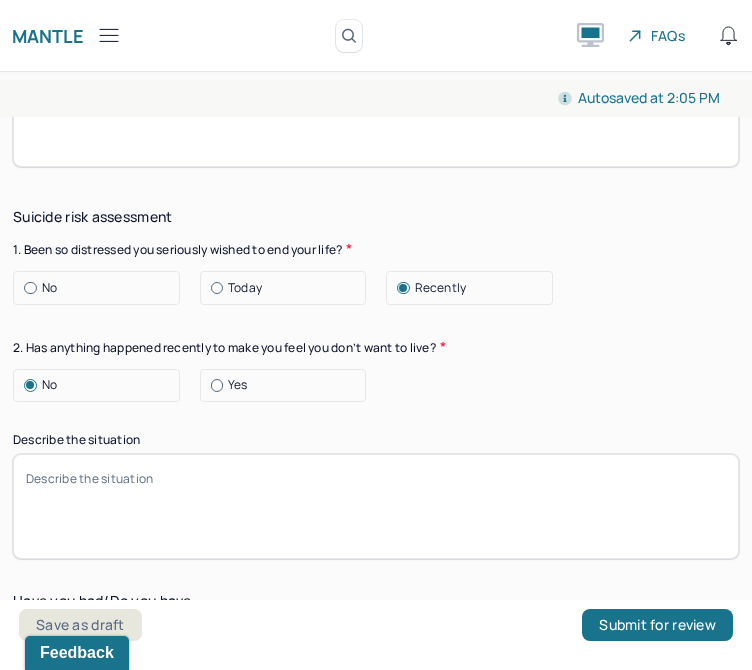 type on "This is client's first experience with therapy" 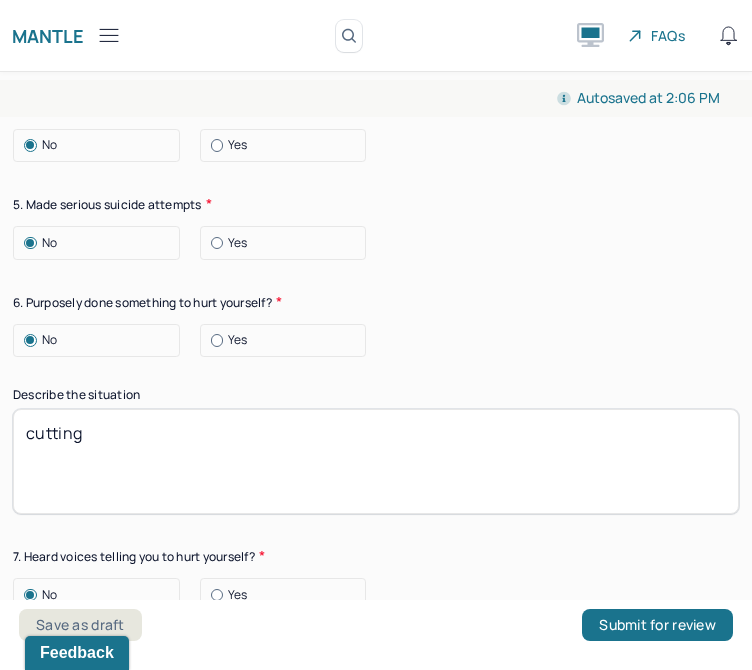 scroll, scrollTop: 8169, scrollLeft: 0, axis: vertical 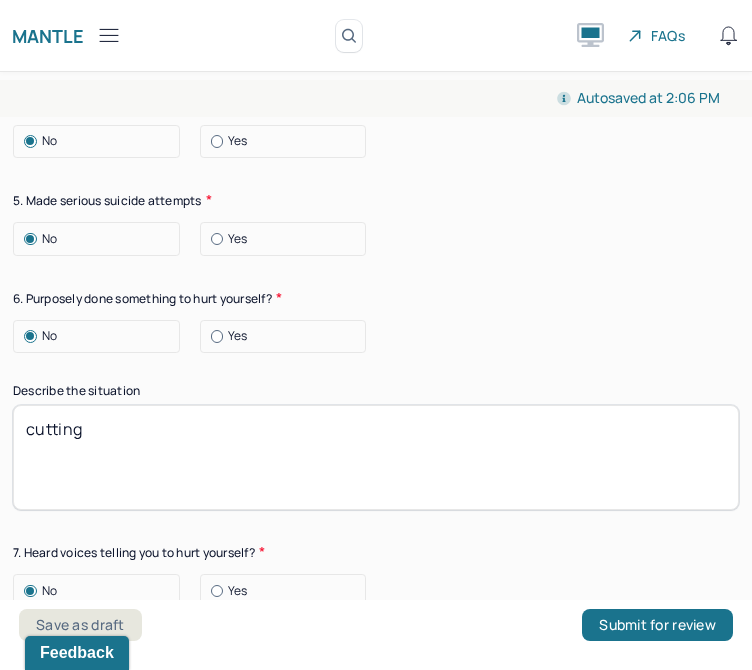 type on "Client stated that she recently has thoughts of being overwhelmed and not wanting to live. Client denies any plans, means, and intent." 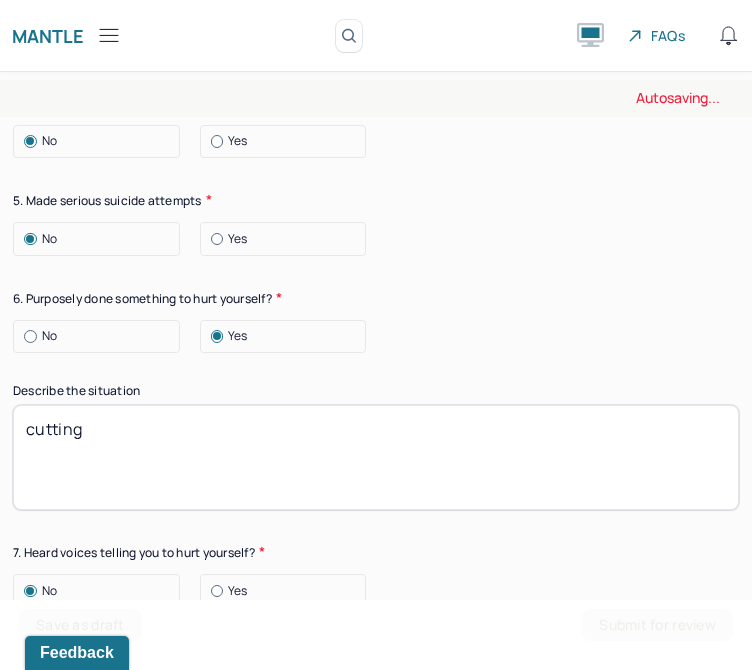 drag, startPoint x: 116, startPoint y: 426, endPoint x: 16, endPoint y: 421, distance: 100.12492 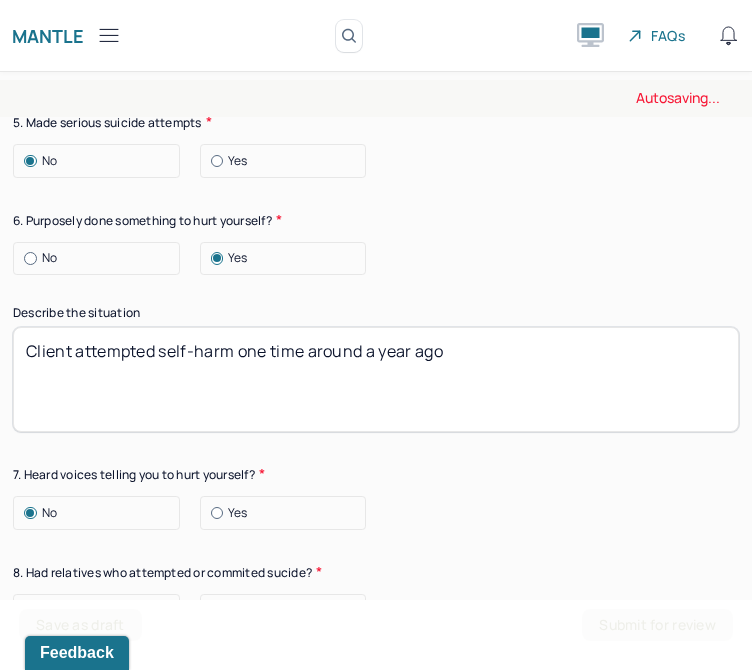 scroll, scrollTop: 8350, scrollLeft: 0, axis: vertical 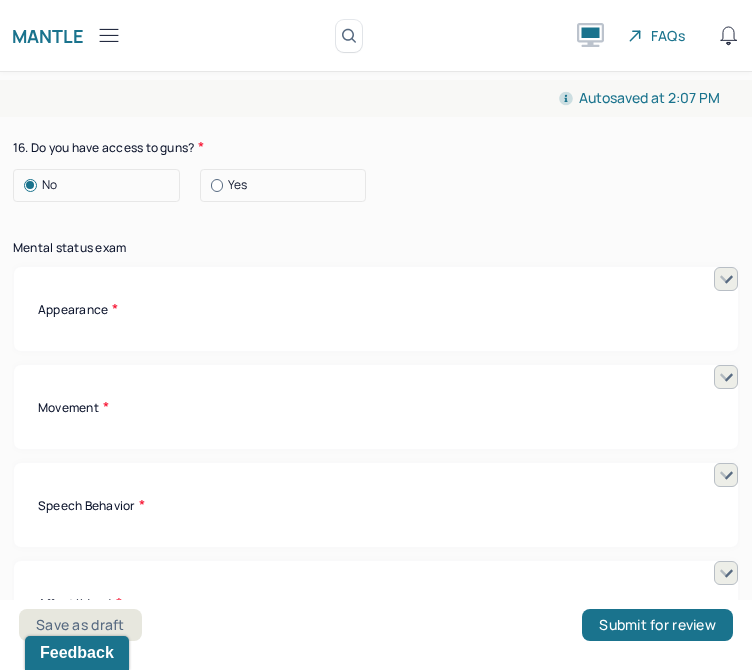 type on "Client attempted self-harm one time around a year ago" 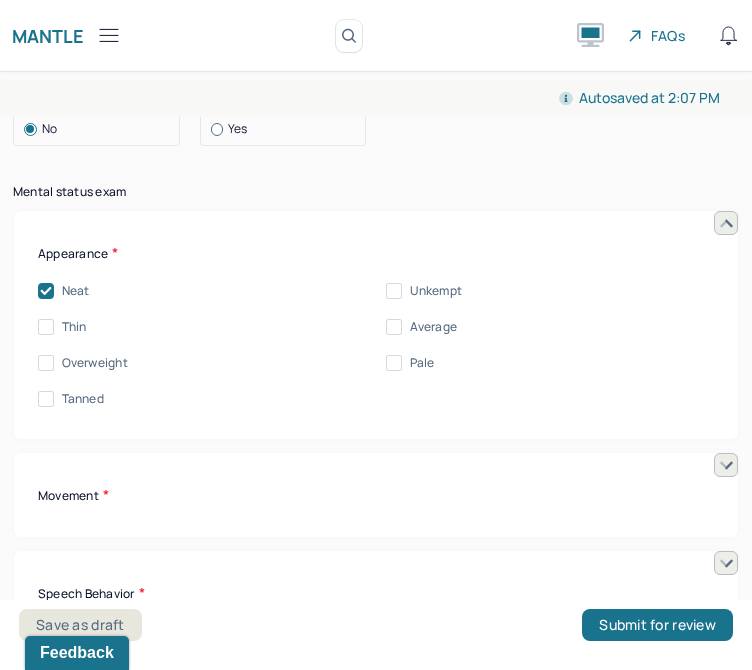 scroll, scrollTop: 9587, scrollLeft: 0, axis: vertical 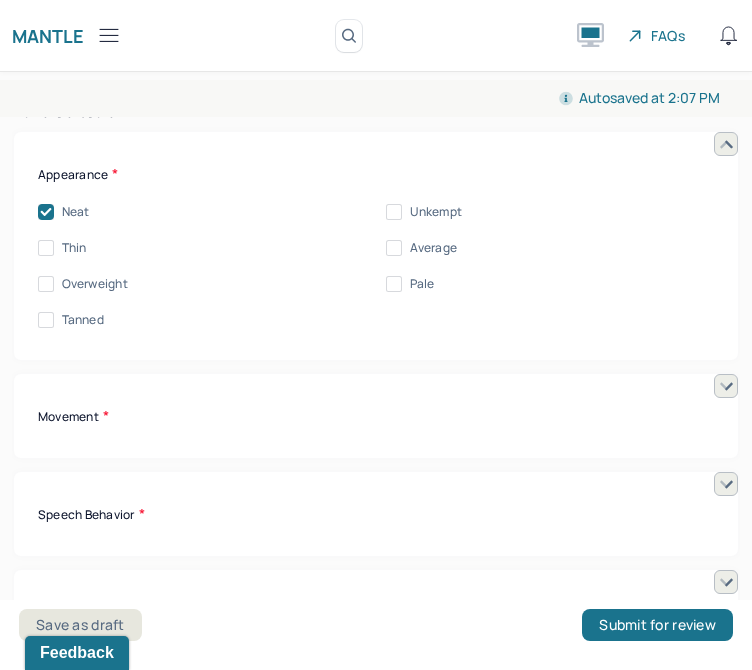 click 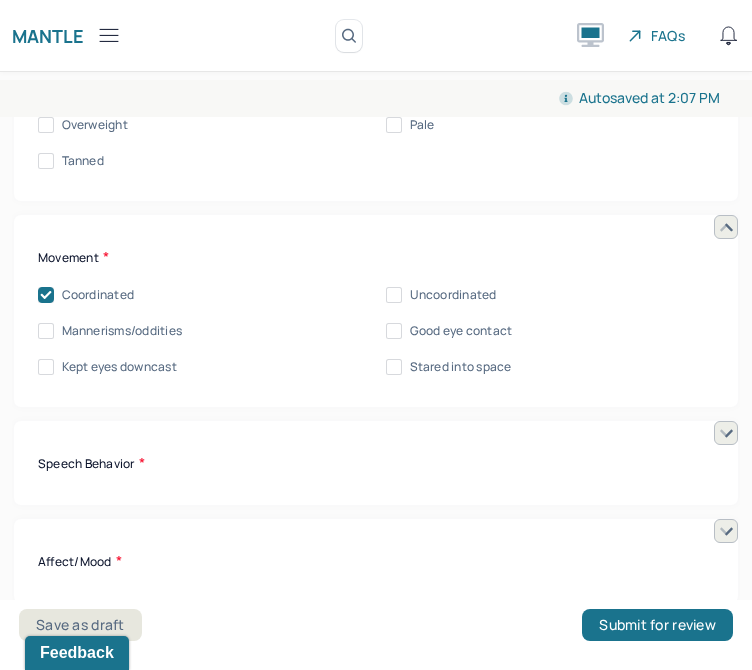 scroll, scrollTop: 9754, scrollLeft: 0, axis: vertical 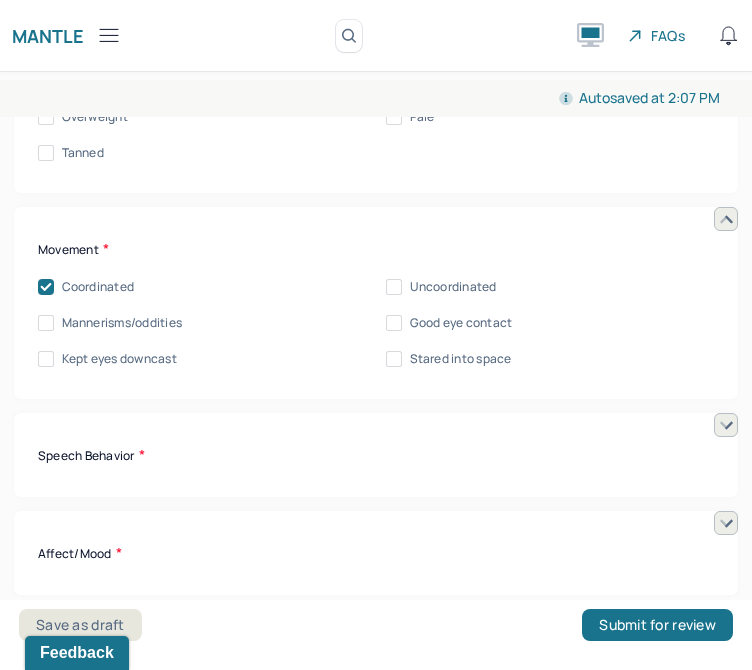 click 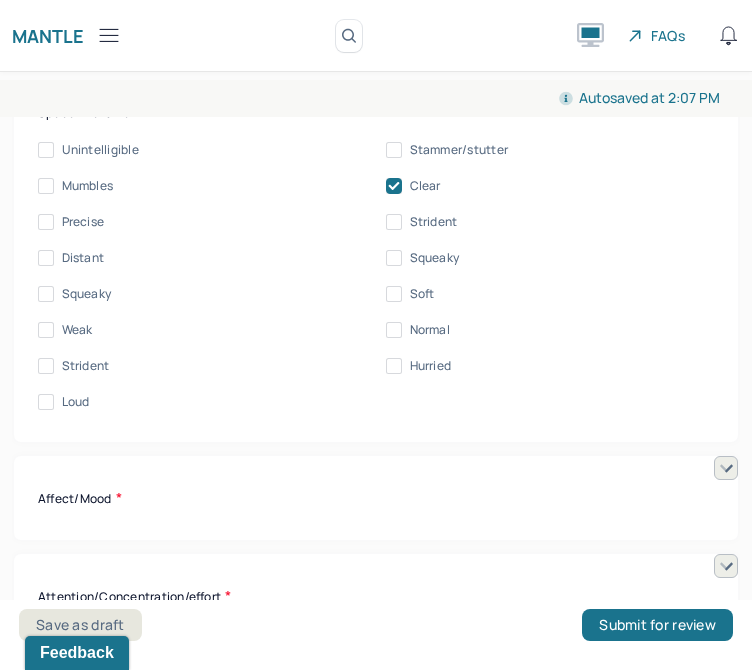 scroll, scrollTop: 10100, scrollLeft: 0, axis: vertical 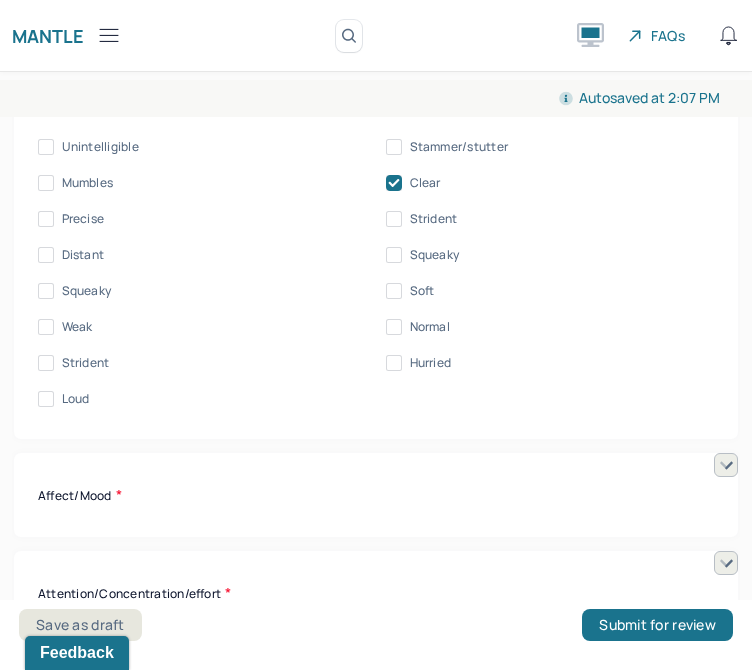 click 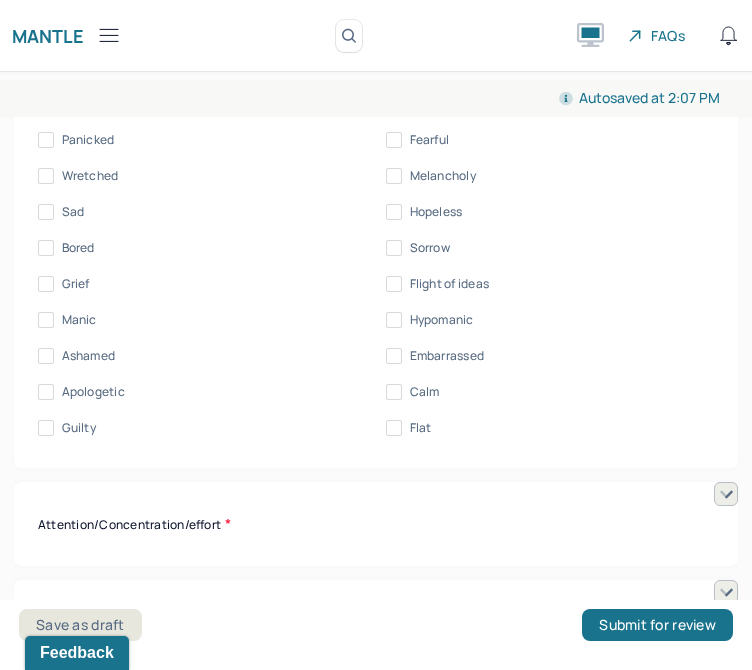 scroll, scrollTop: 10719, scrollLeft: 0, axis: vertical 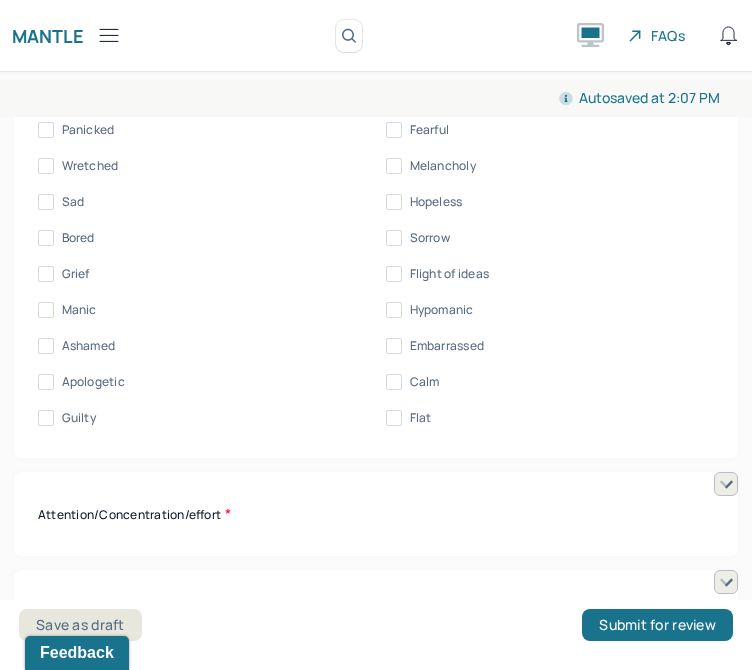 click 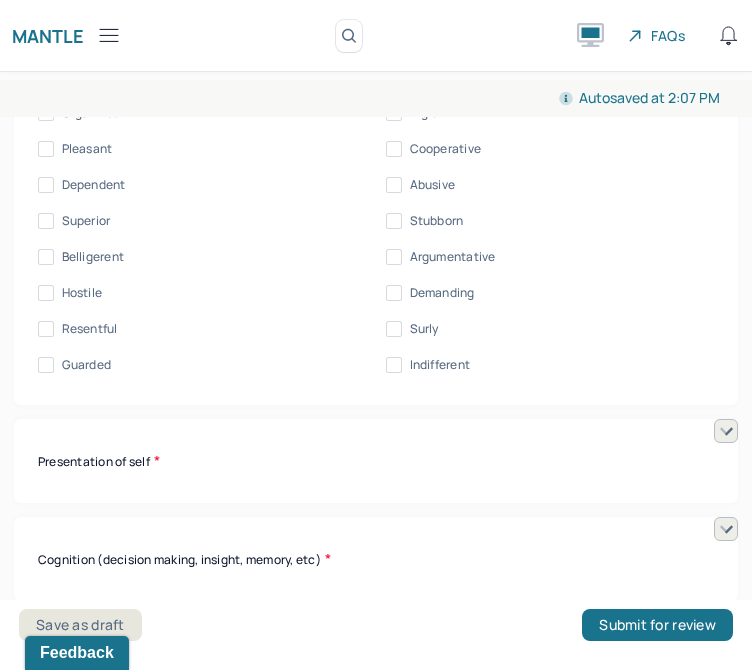 scroll, scrollTop: 11341, scrollLeft: 0, axis: vertical 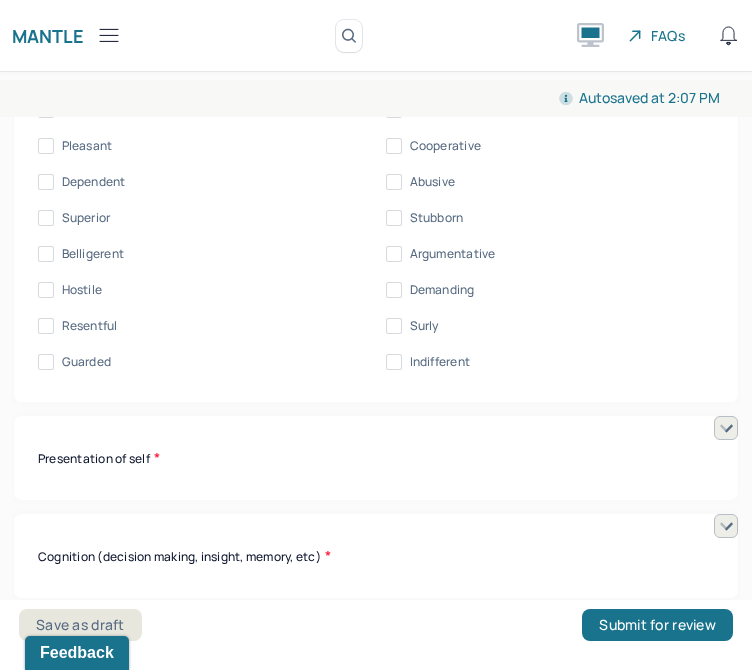 click 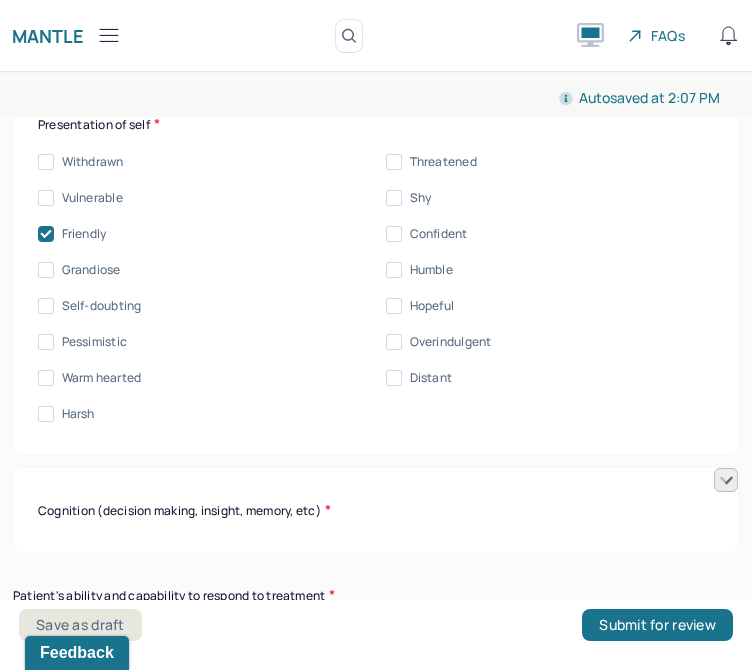 click at bounding box center (726, 480) 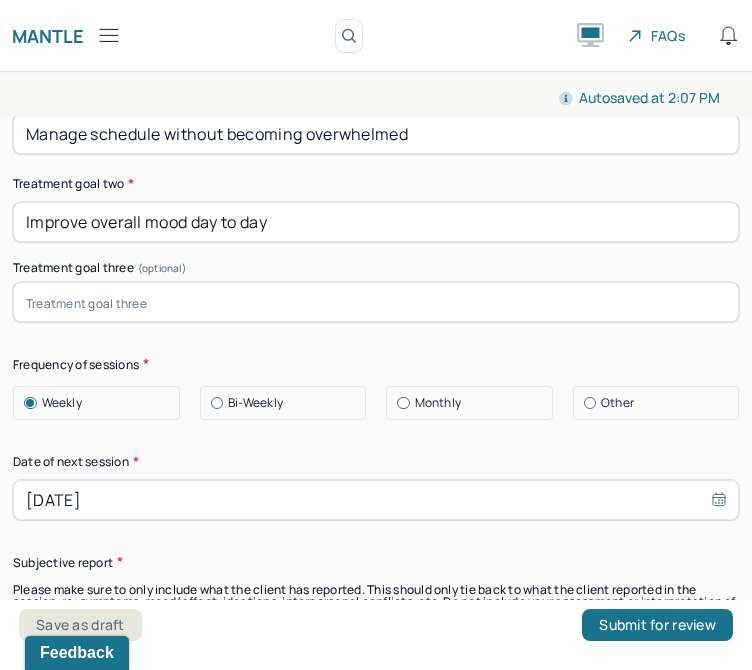 scroll, scrollTop: 13745, scrollLeft: 0, axis: vertical 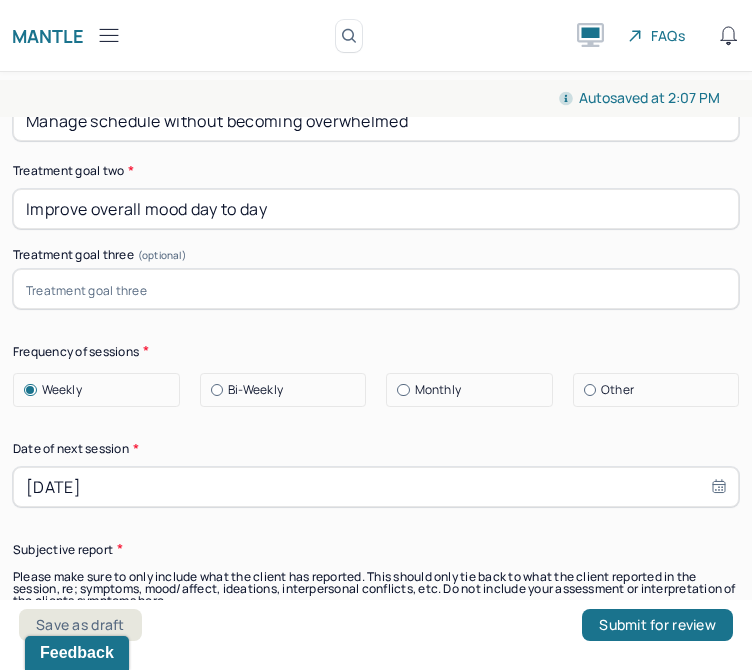 select on "6" 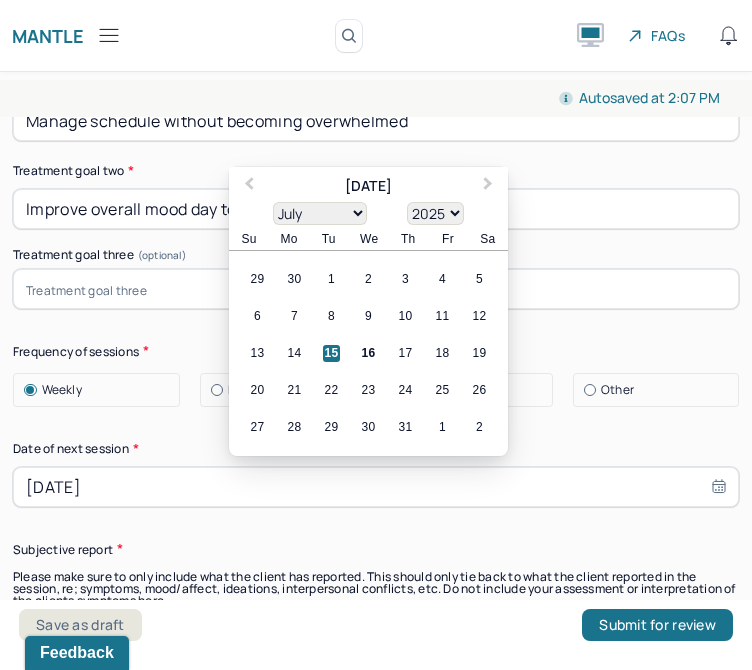 click on "[DATE]" at bounding box center [376, 487] 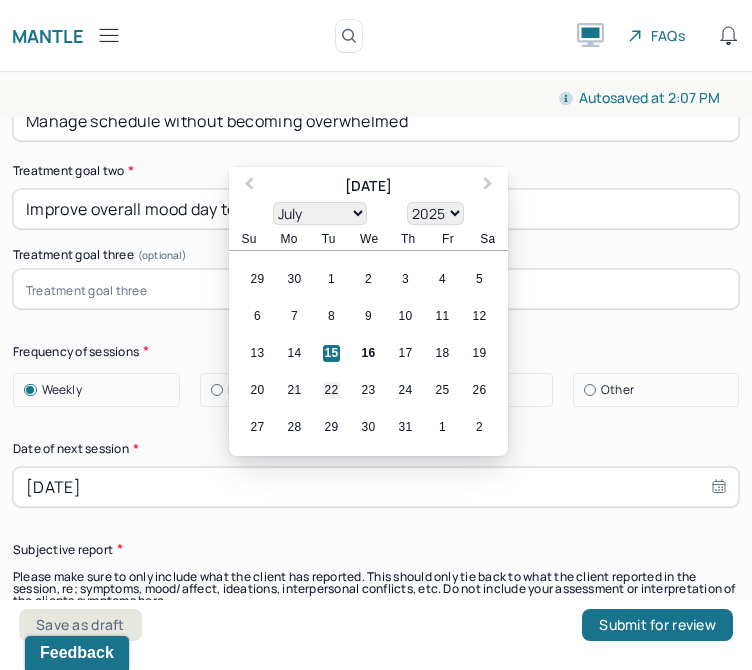 click on "22" at bounding box center (331, 390) 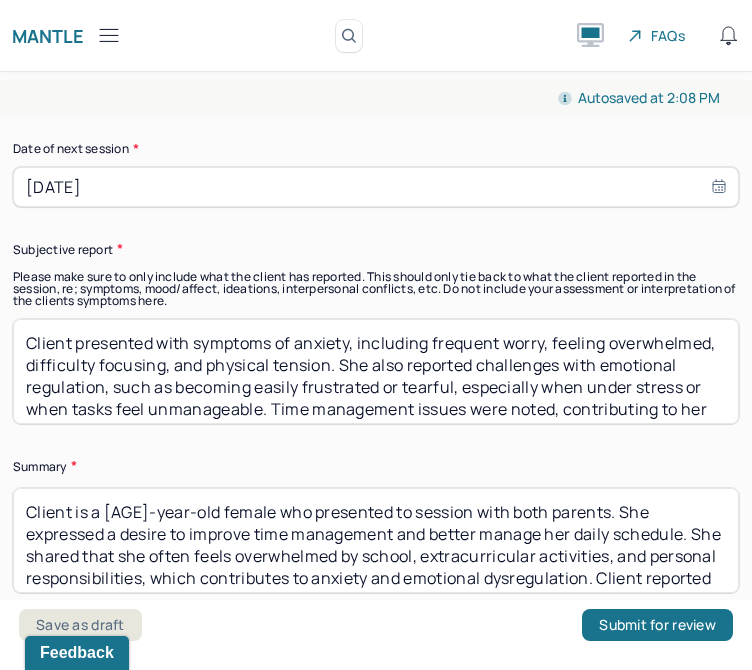scroll, scrollTop: 14051, scrollLeft: 0, axis: vertical 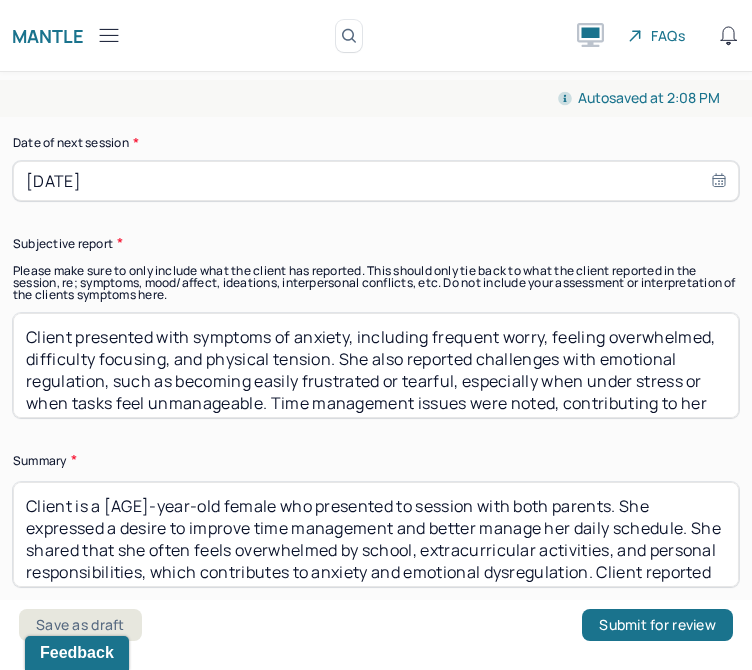 drag, startPoint x: 603, startPoint y: 395, endPoint x: 0, endPoint y: 273, distance: 615.21783 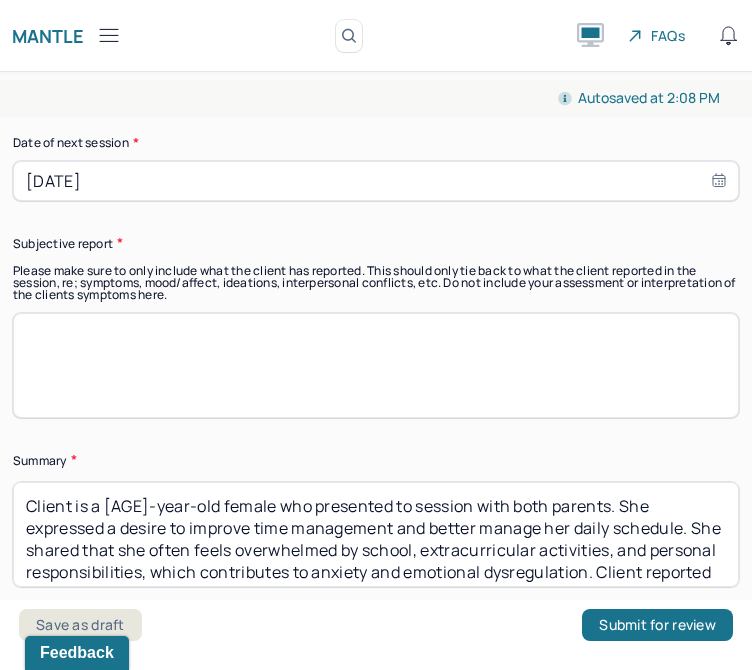 scroll, scrollTop: 0, scrollLeft: 0, axis: both 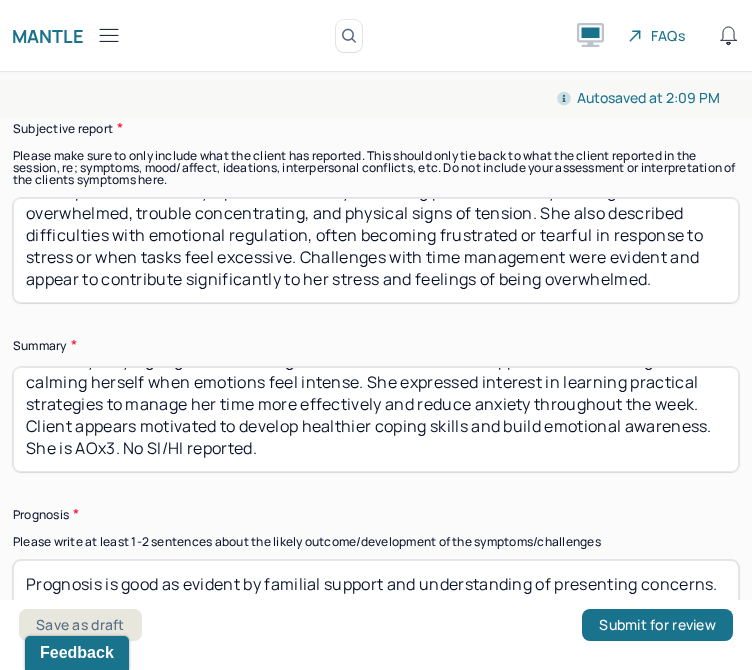 type on "Client presented with symptoms of anxiety, including persistent worry, feeling overwhelmed, trouble concentrating, and physical signs of tension. She also described difficulties with emotional regulation, often becoming frustrated or tearful in response to stress or when tasks feel excessive. Challenges with time management were evident and appear to contribute significantly to her stress and feelings of being overwhelmed." 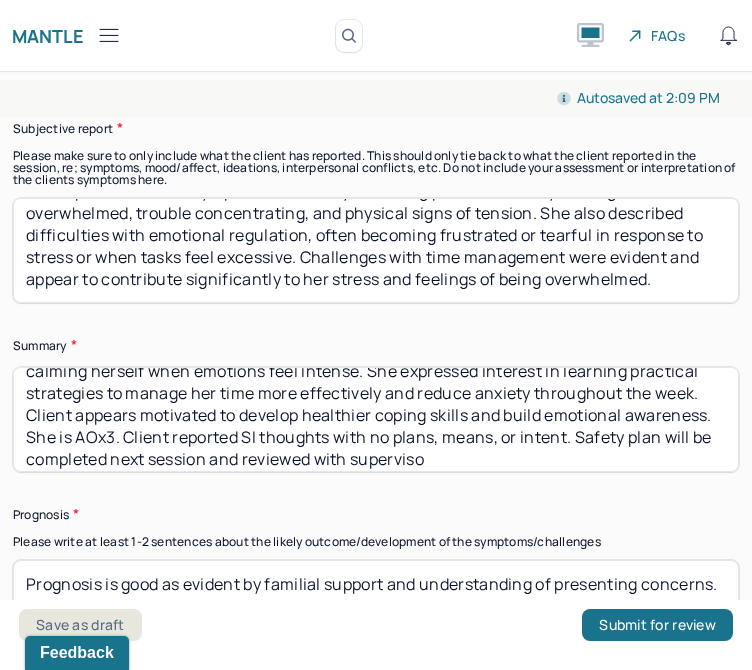 scroll, scrollTop: 152, scrollLeft: 0, axis: vertical 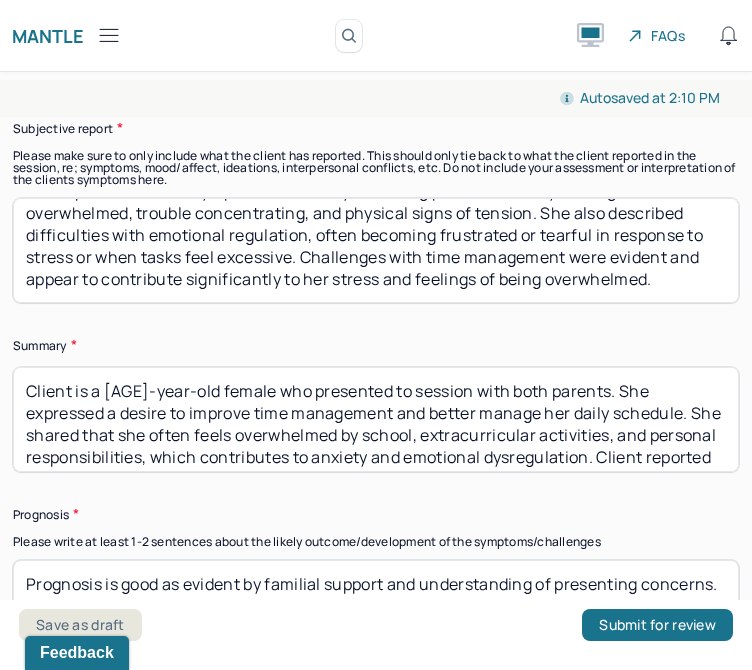 drag, startPoint x: 236, startPoint y: 417, endPoint x: 0, endPoint y: 384, distance: 238.29604 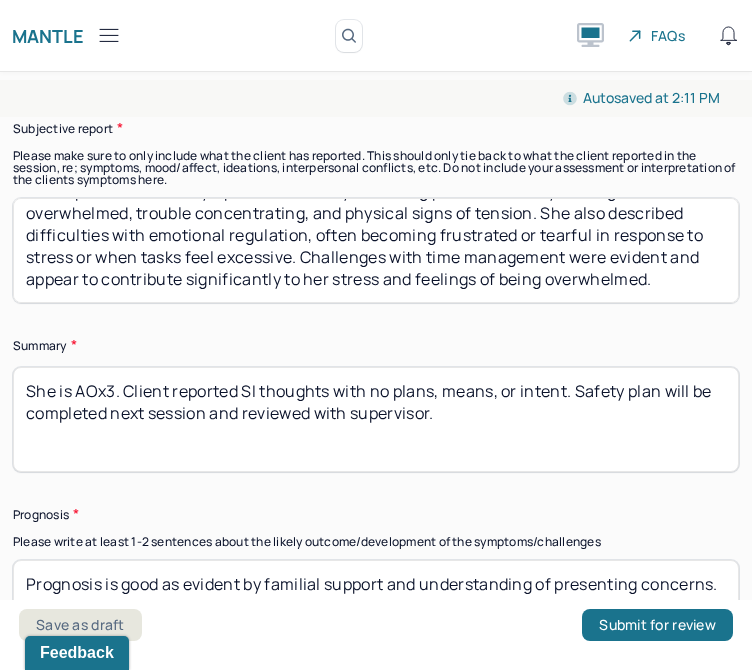 paste on "Client is a [AGE]-year-old female who attended the session with both parents. She expressed a desire to improve time management and gain better control over her daily routine. Client reported feeling overwhelmed by school, extracurriculars, and personal responsibilities, contributing to anxiety and emotional dysregulation. She noted difficulty staying organized, managing deadlines, and calming herself during emotional moments. Client appears motivated to learn practical strategies for reducing stress and building healthier coping skills." 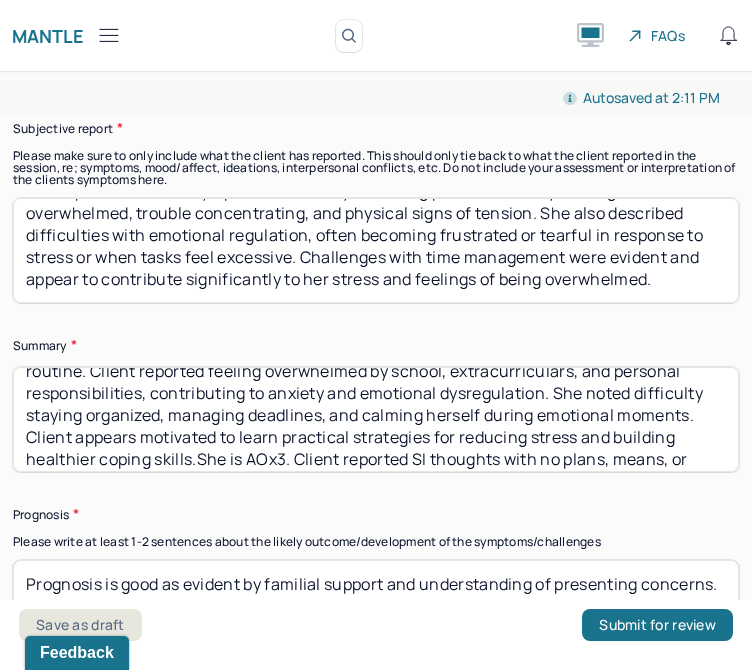 scroll, scrollTop: 0, scrollLeft: 0, axis: both 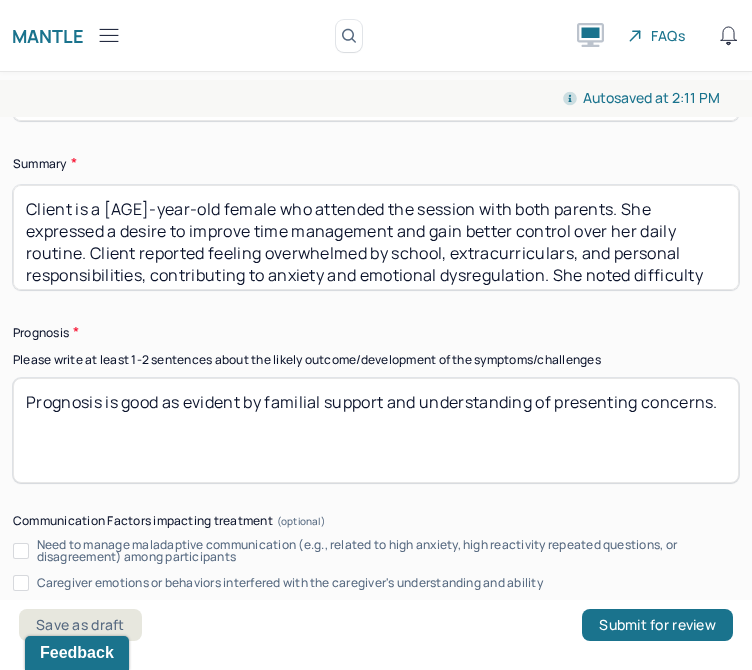 type on "Client is a [AGE]-year-old female who attended the session with both parents. She expressed a desire to improve time management and gain better control over her daily routine. Client reported feeling overwhelmed by school, extracurriculars, and personal responsibilities, contributing to anxiety and emotional dysregulation. She noted difficulty staying organized, managing deadlines, and calming herself during emotional moments. Client appears motivated to learn practical strategies for reducing stress and building healthier coping skills.She is AOx3. Client reported SI thoughts with no plans, means, or intent. Safety plan will be completed next session and reviewed with supervisor." 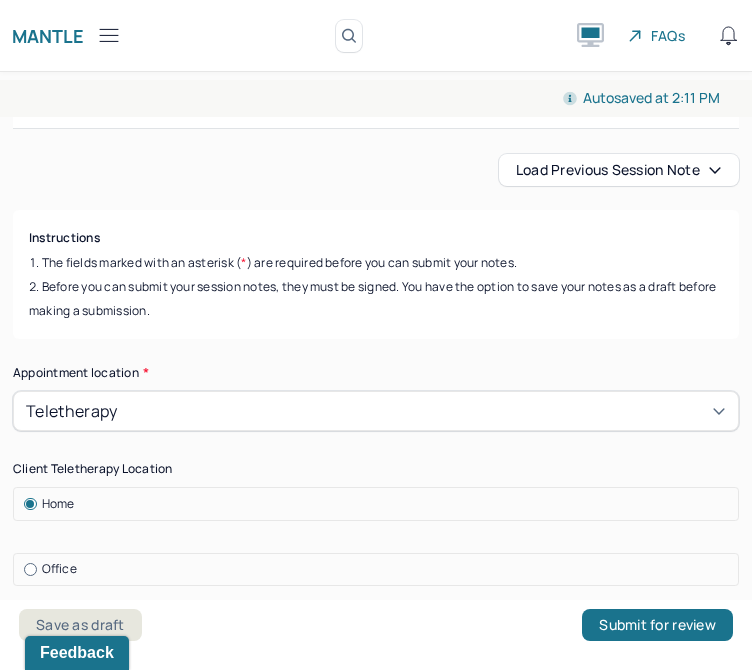 scroll, scrollTop: 0, scrollLeft: 0, axis: both 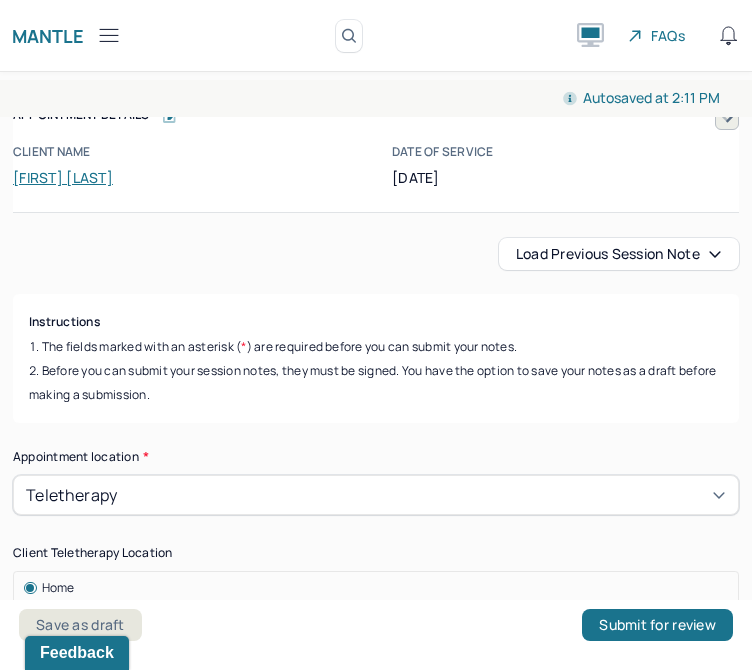 click 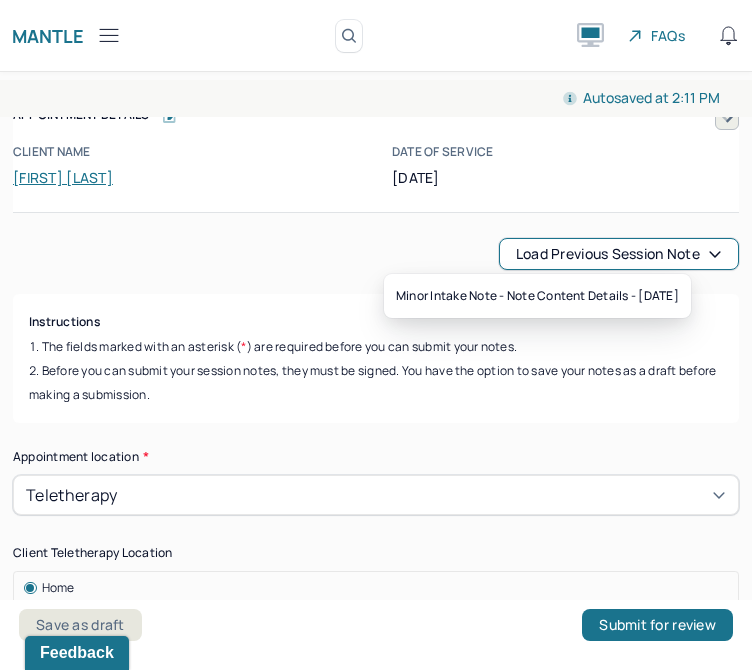 click on "Before you can submit your session notes, they must be signed. You have the option to save your notes as a draft before making a submission." at bounding box center (376, 383) 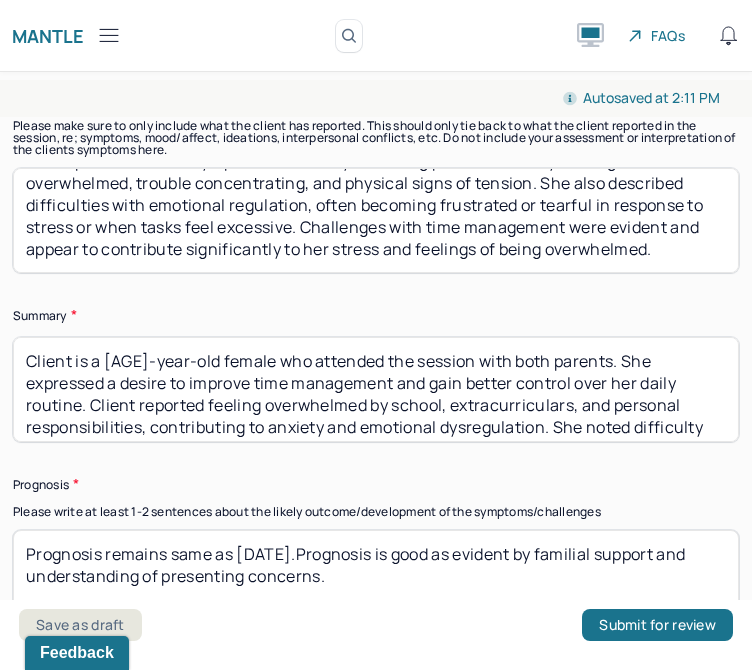 scroll, scrollTop: 14201, scrollLeft: 0, axis: vertical 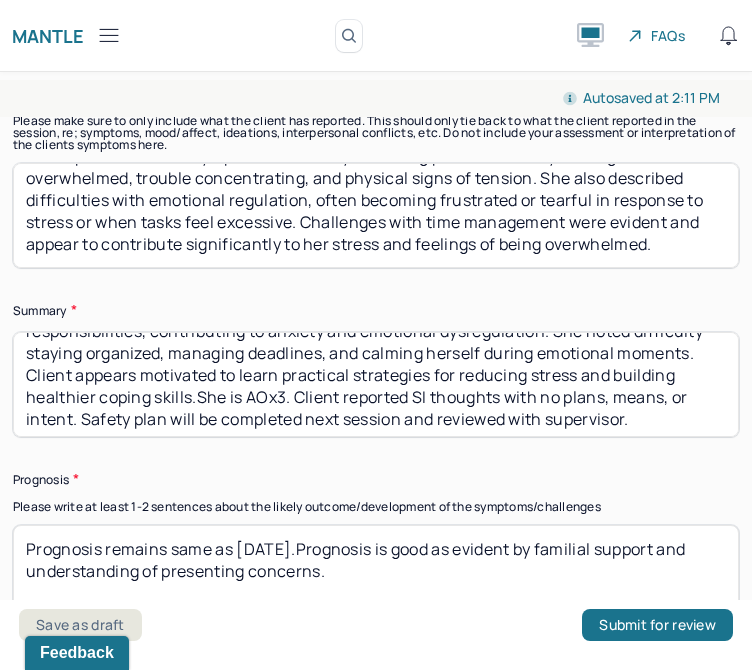 click on "Prognosis remains same as [DATE].Prognosis is good as evident by familial support and understanding of presenting concerns." at bounding box center [376, 577] 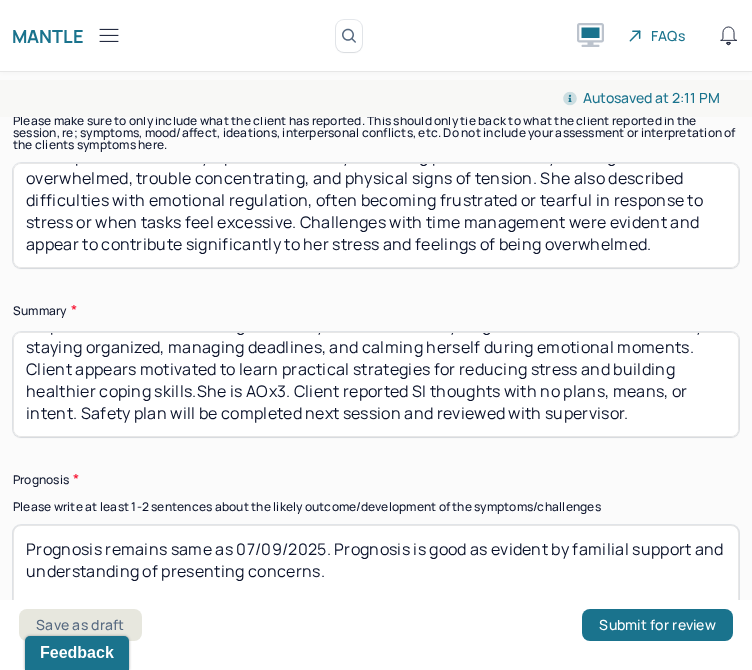 scroll, scrollTop: 80, scrollLeft: 0, axis: vertical 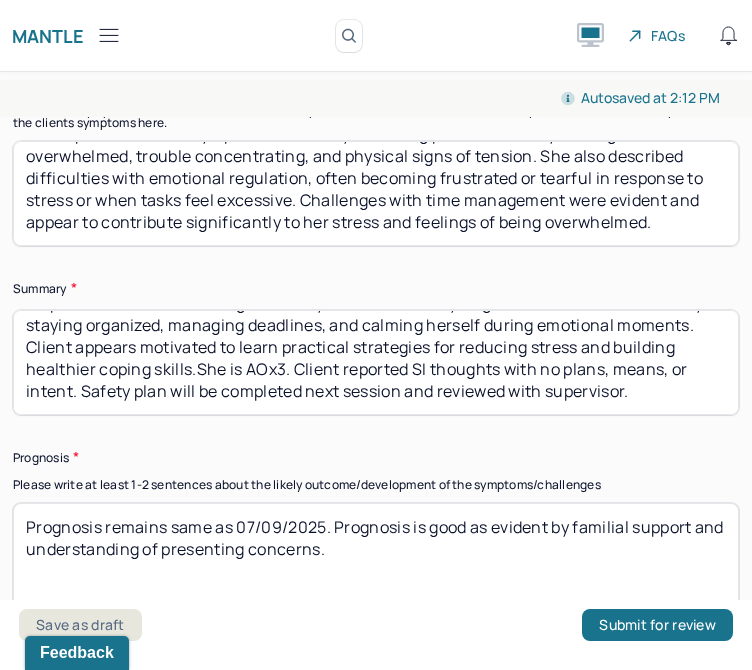 type on "Prognosis remains same as 07/09/2025. Prognosis is good as evident by familial support and understanding of presenting concerns." 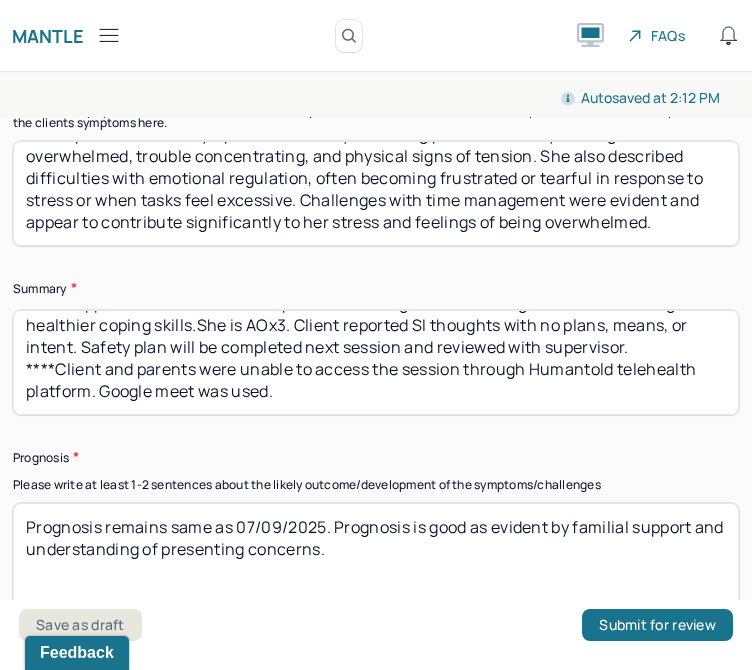 scroll, scrollTop: 163, scrollLeft: 0, axis: vertical 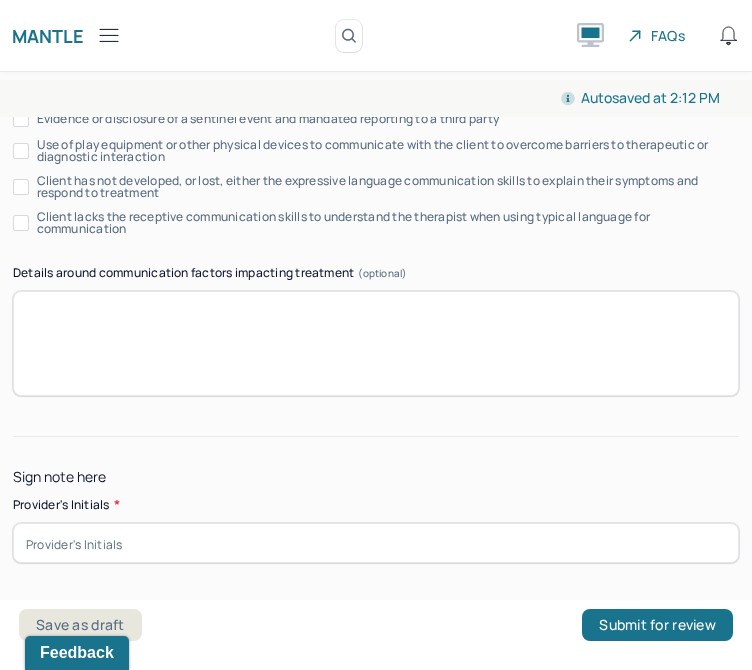 type on "Client is a [AGE]-year-old female who attended the session with both parents. She expressed a desire to improve time management and gain better control over her daily routine. Client reported feeling overwhelmed by school, extracurriculars, and personal responsibilities, contributing to anxiety and emotional dysregulation. She noted difficulty staying organized, managing deadlines, and calming herself during emotional moments. Client appears motivated to learn practical strategies for reducing stress and building healthier coping skills.She is AOx3. Client reported SI thoughts with no plans, means, or intent. Safety plan will be completed next session and reviewed with supervisor.
****Client and parents were unable to access the session through Humantold telehealth platform. Google meet was used." 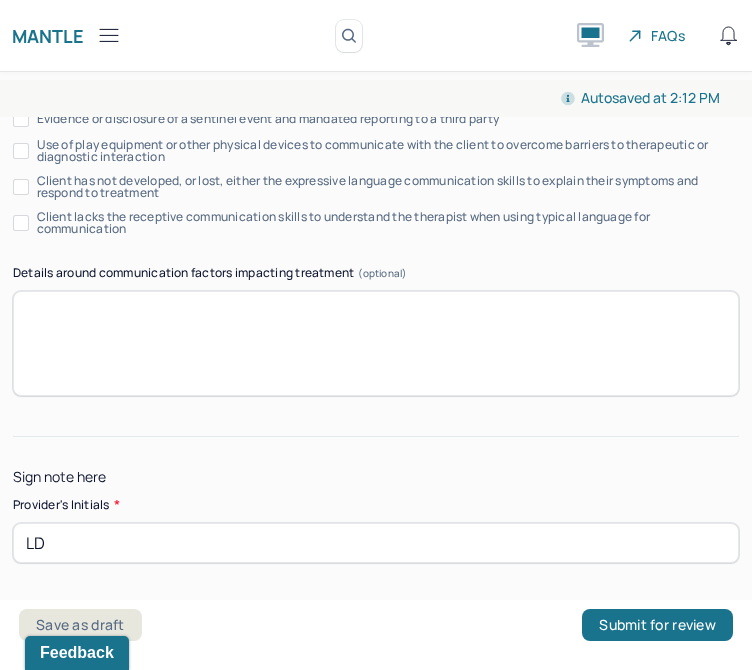 type on "LD" 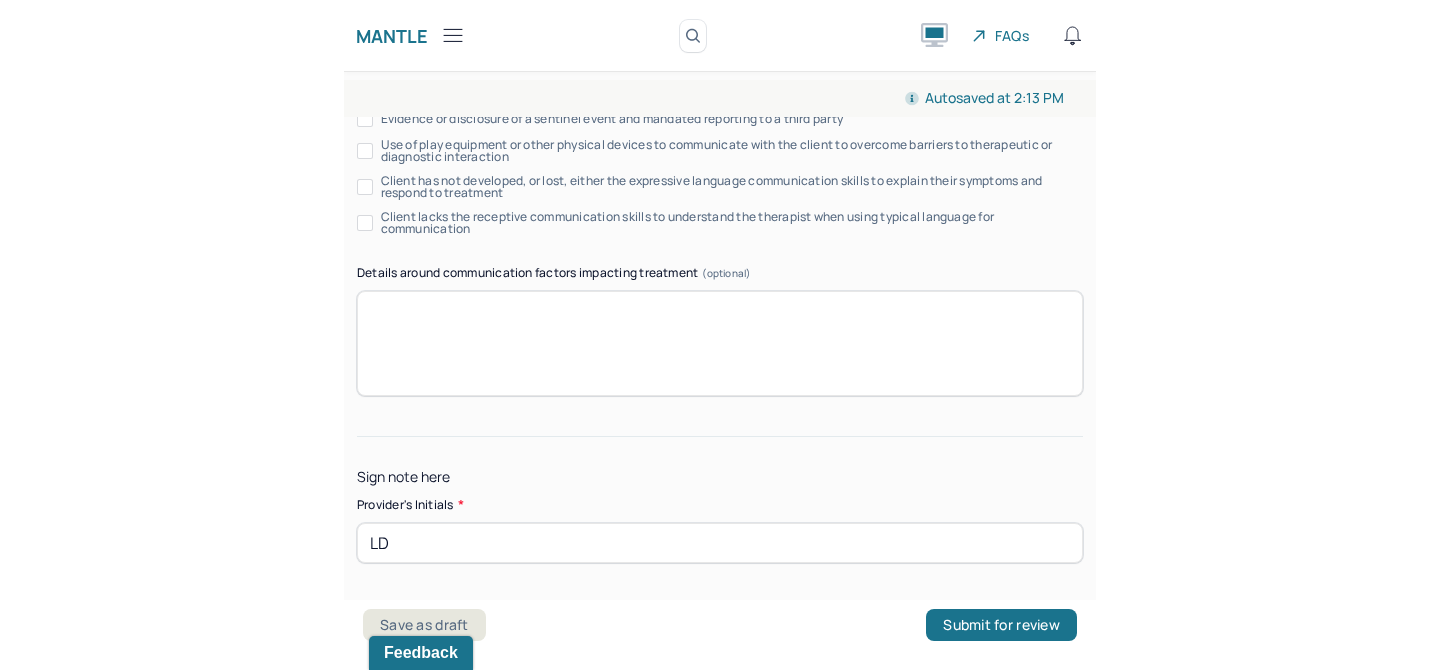 scroll, scrollTop: 41, scrollLeft: 0, axis: vertical 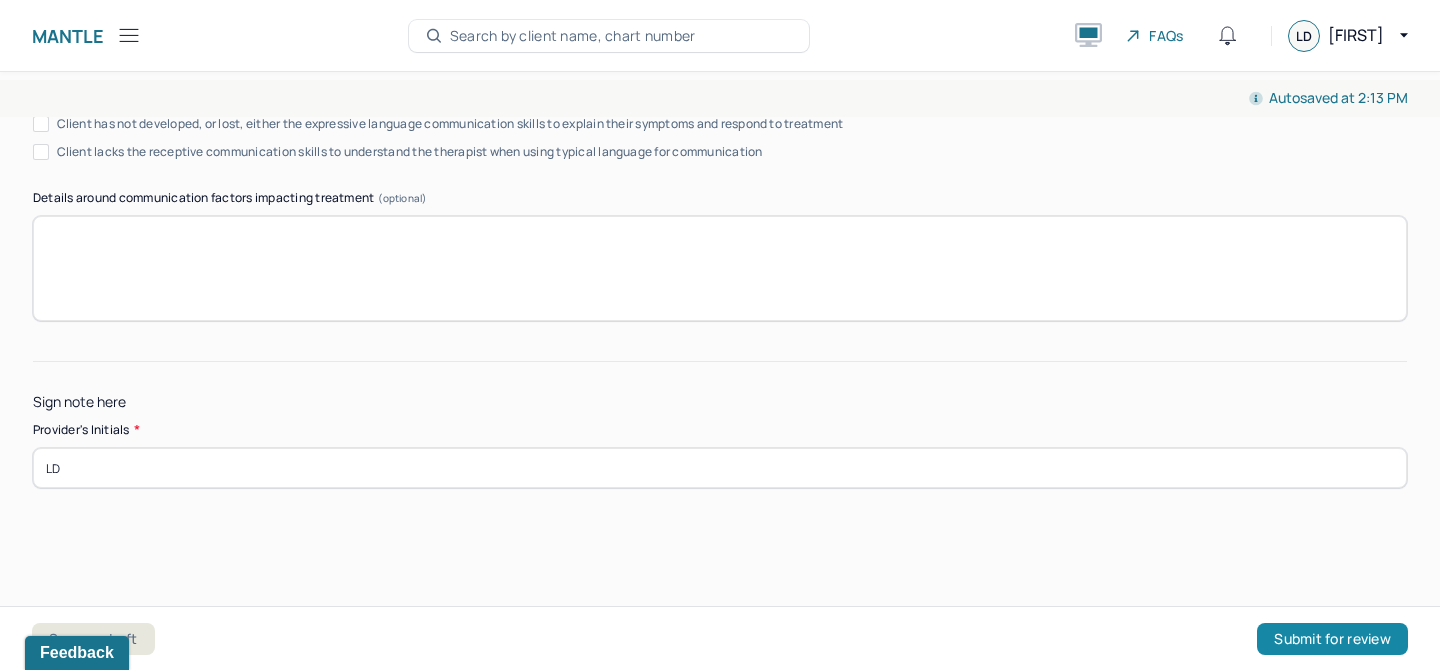 click on "Submit for review" at bounding box center [1332, 639] 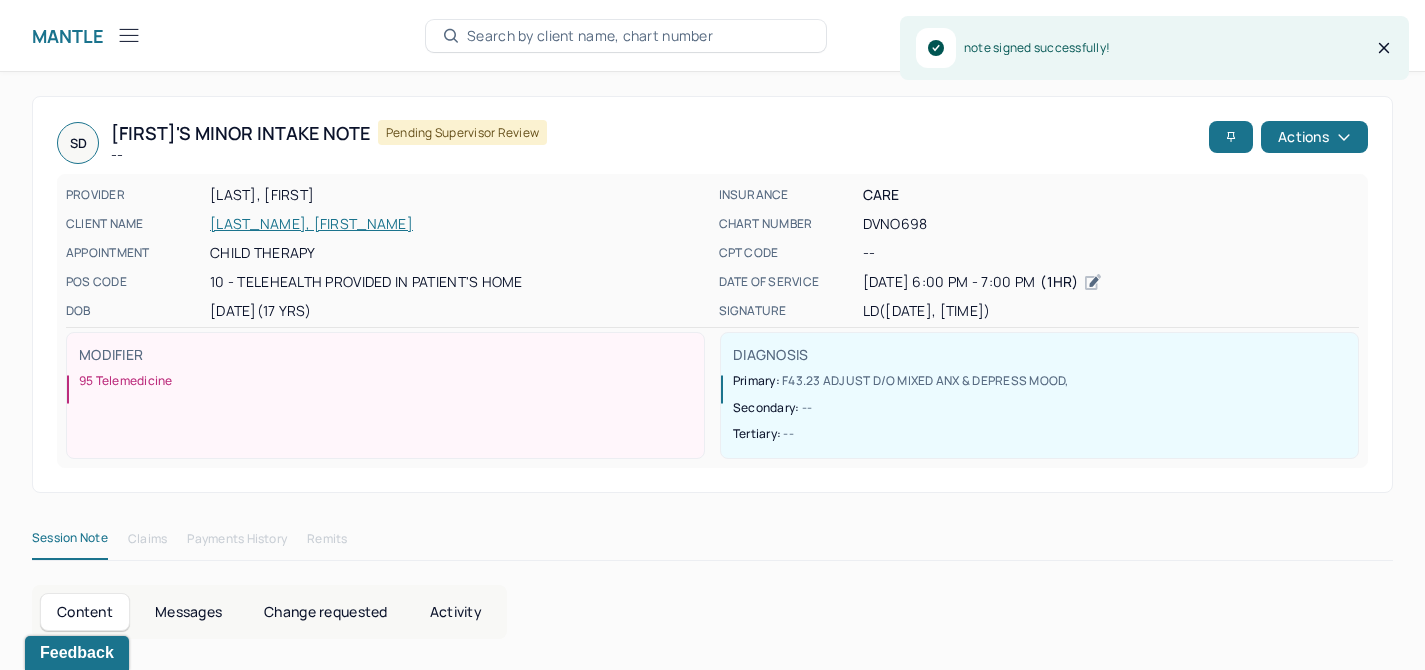 click 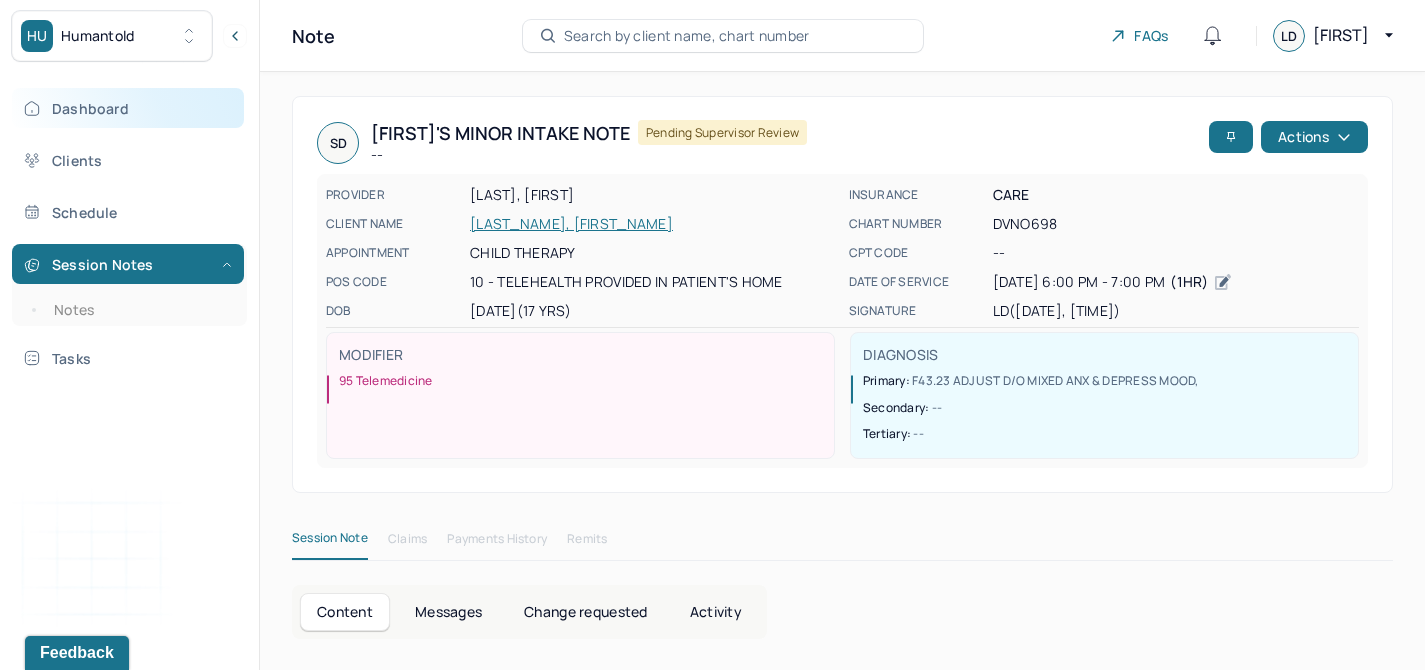 click on "Dashboard" at bounding box center [128, 108] 